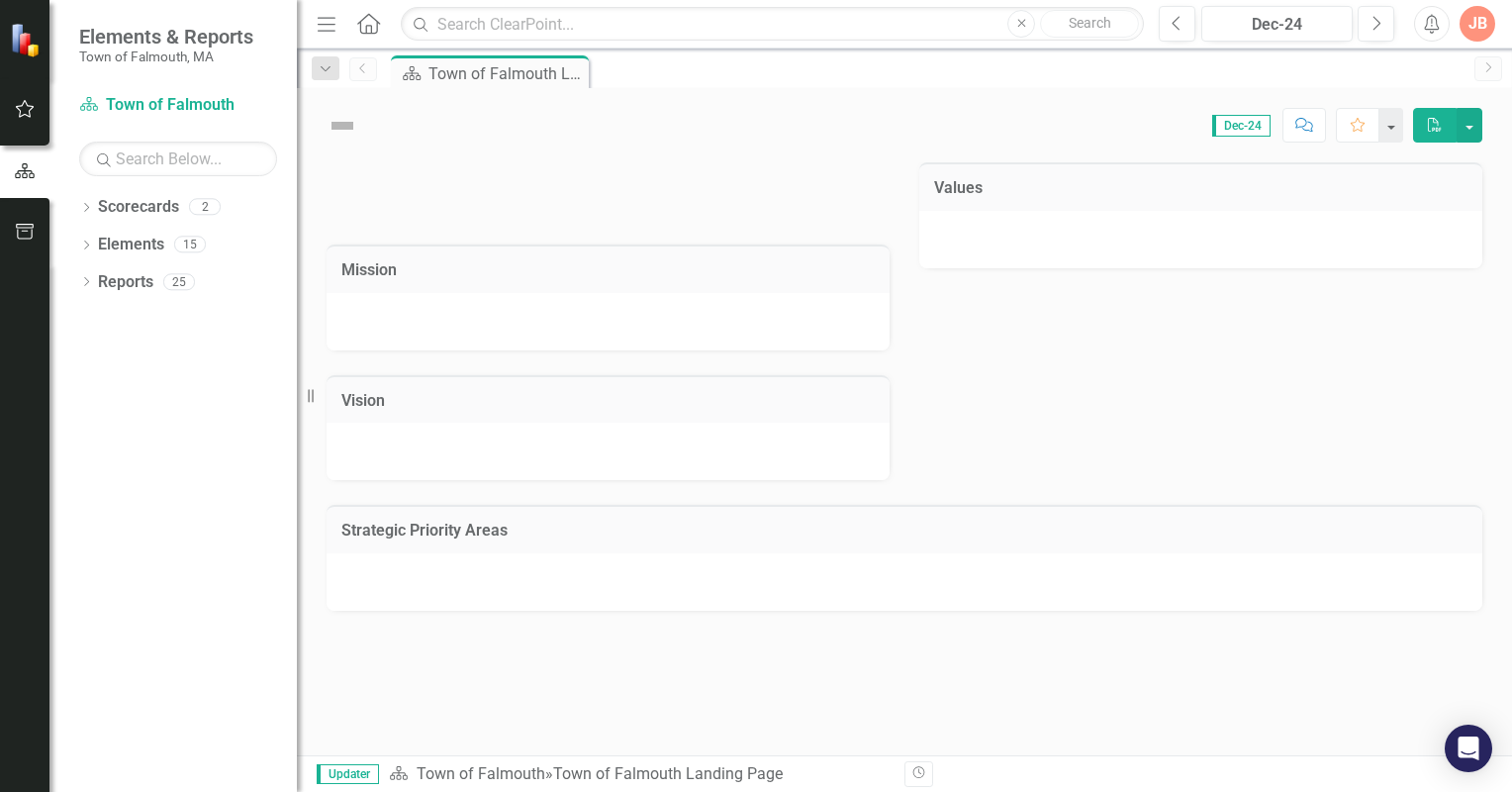 scroll, scrollTop: 0, scrollLeft: 0, axis: both 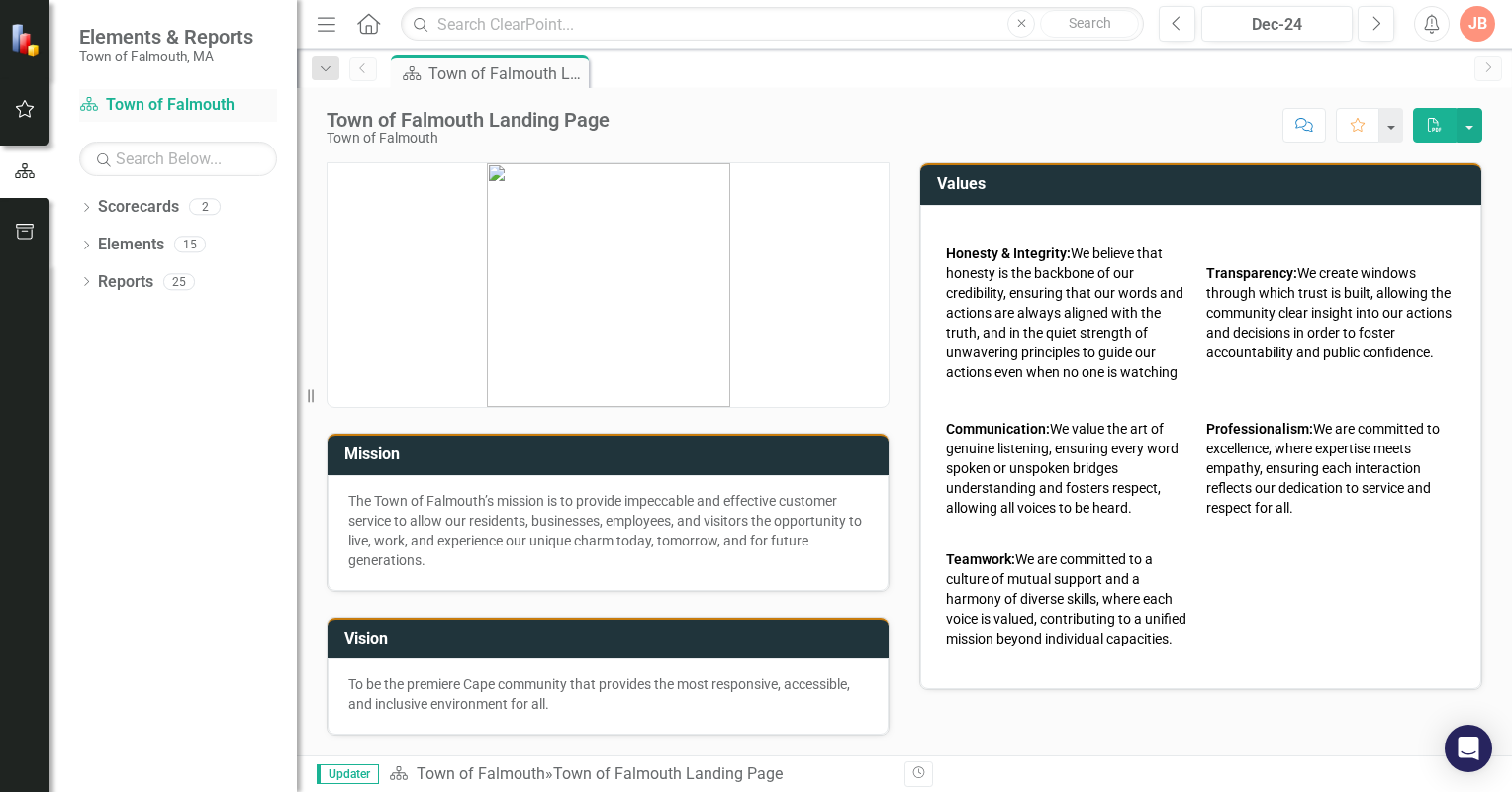 click on "Scorecard Town of Falmouth" at bounding box center (178, 105) 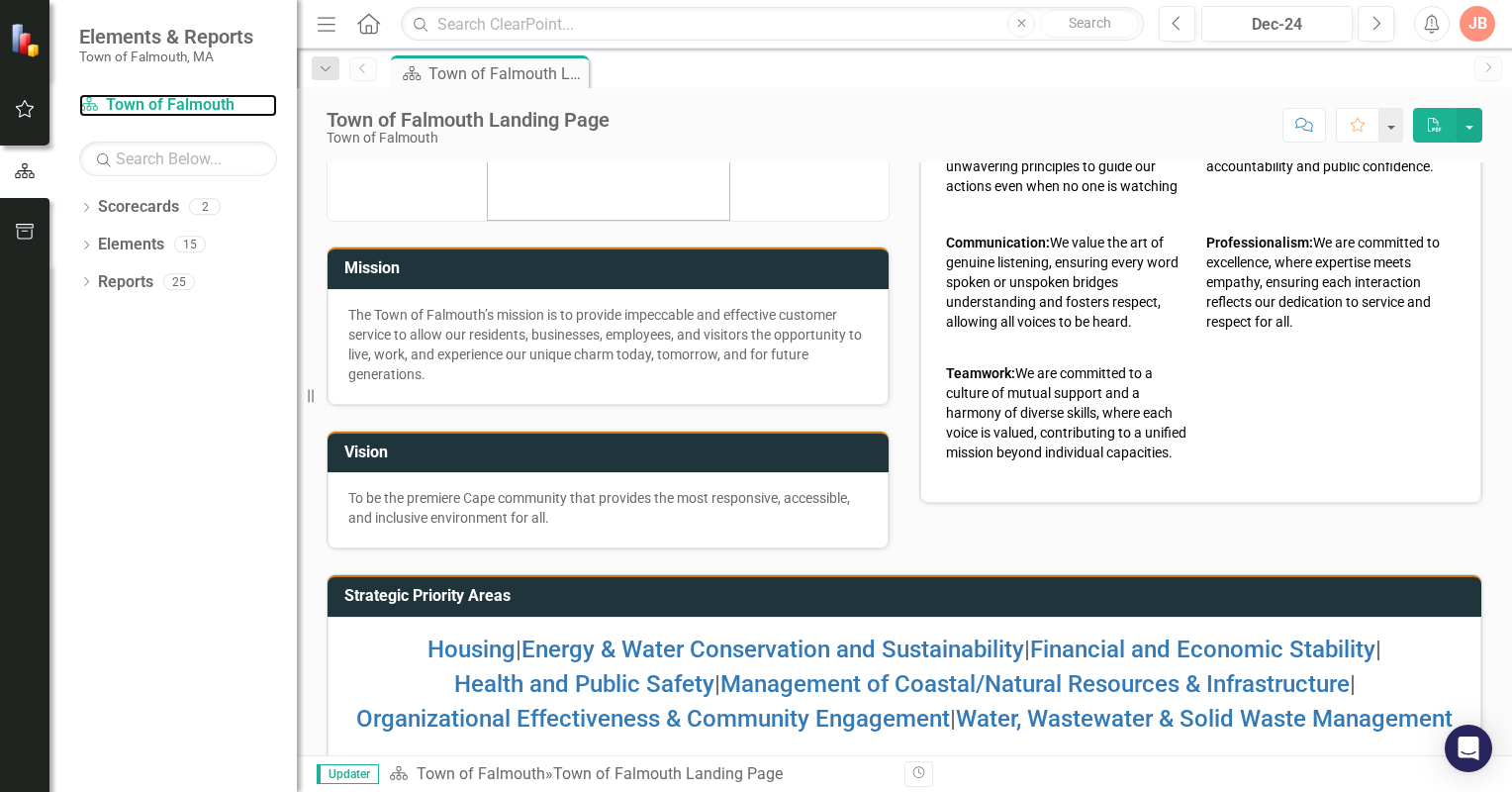 scroll, scrollTop: 234, scrollLeft: 0, axis: vertical 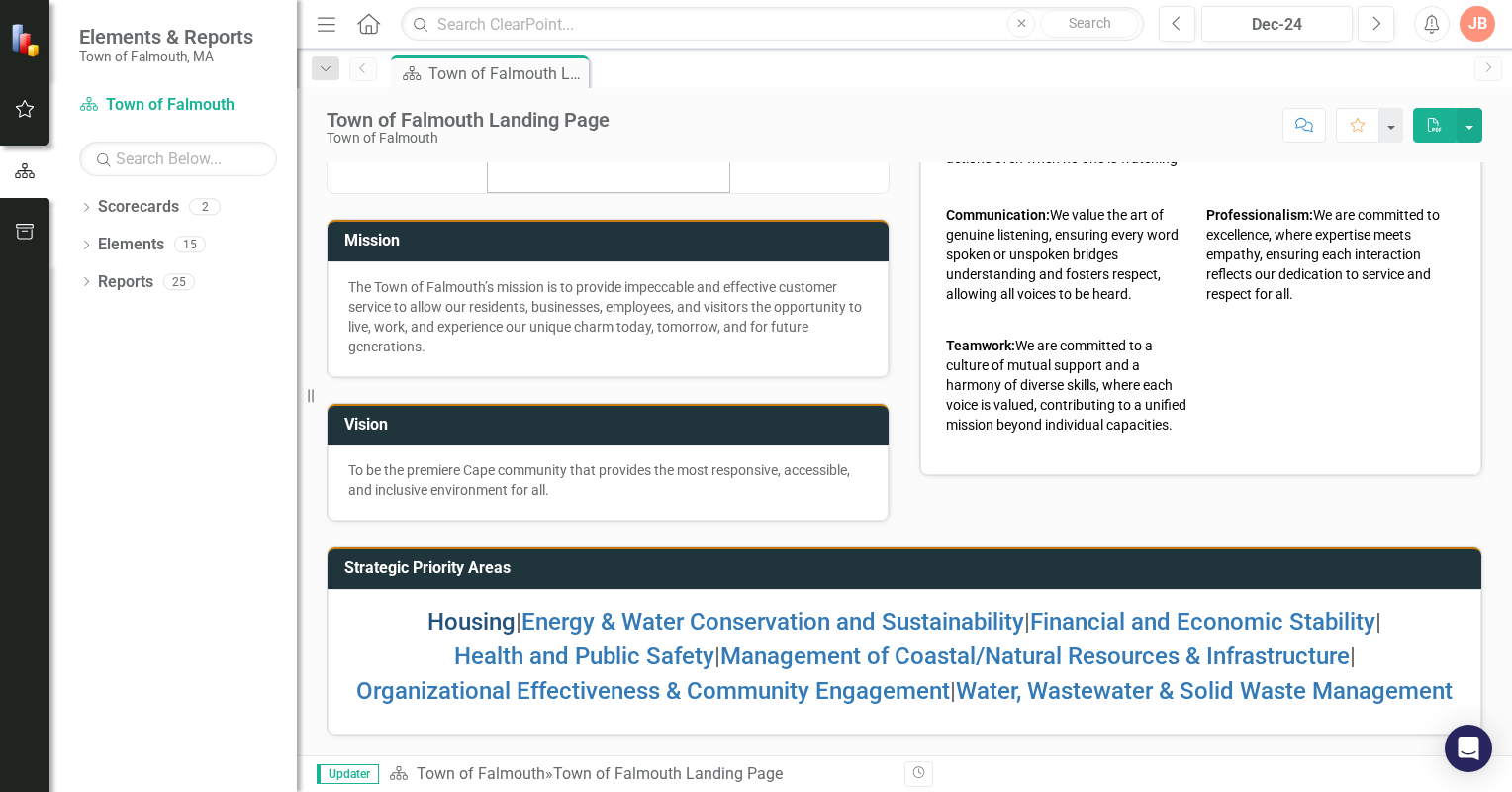 click on "Housing" at bounding box center [471, 622] 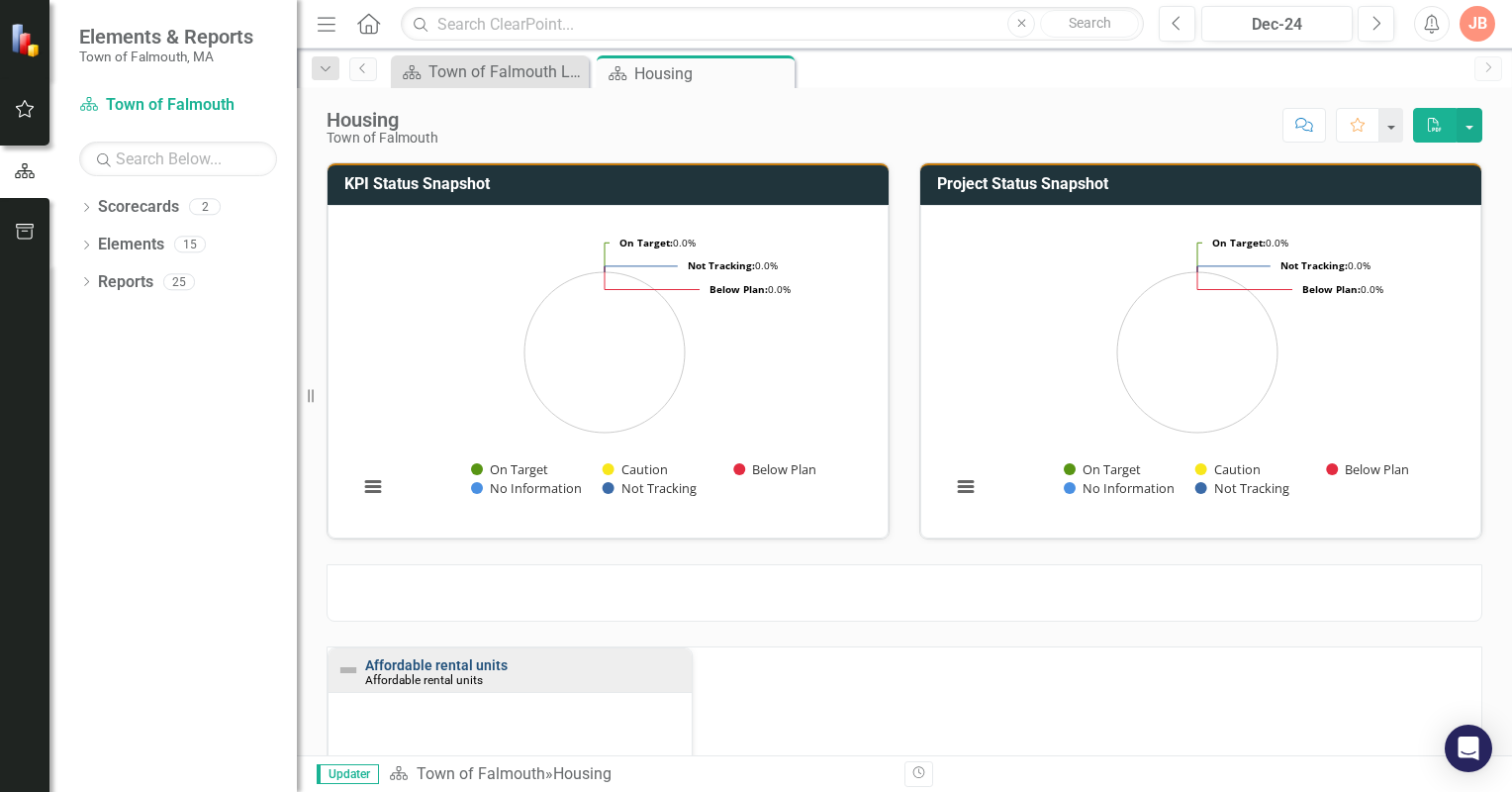 click on "Affordable rental units" at bounding box center [436, 665] 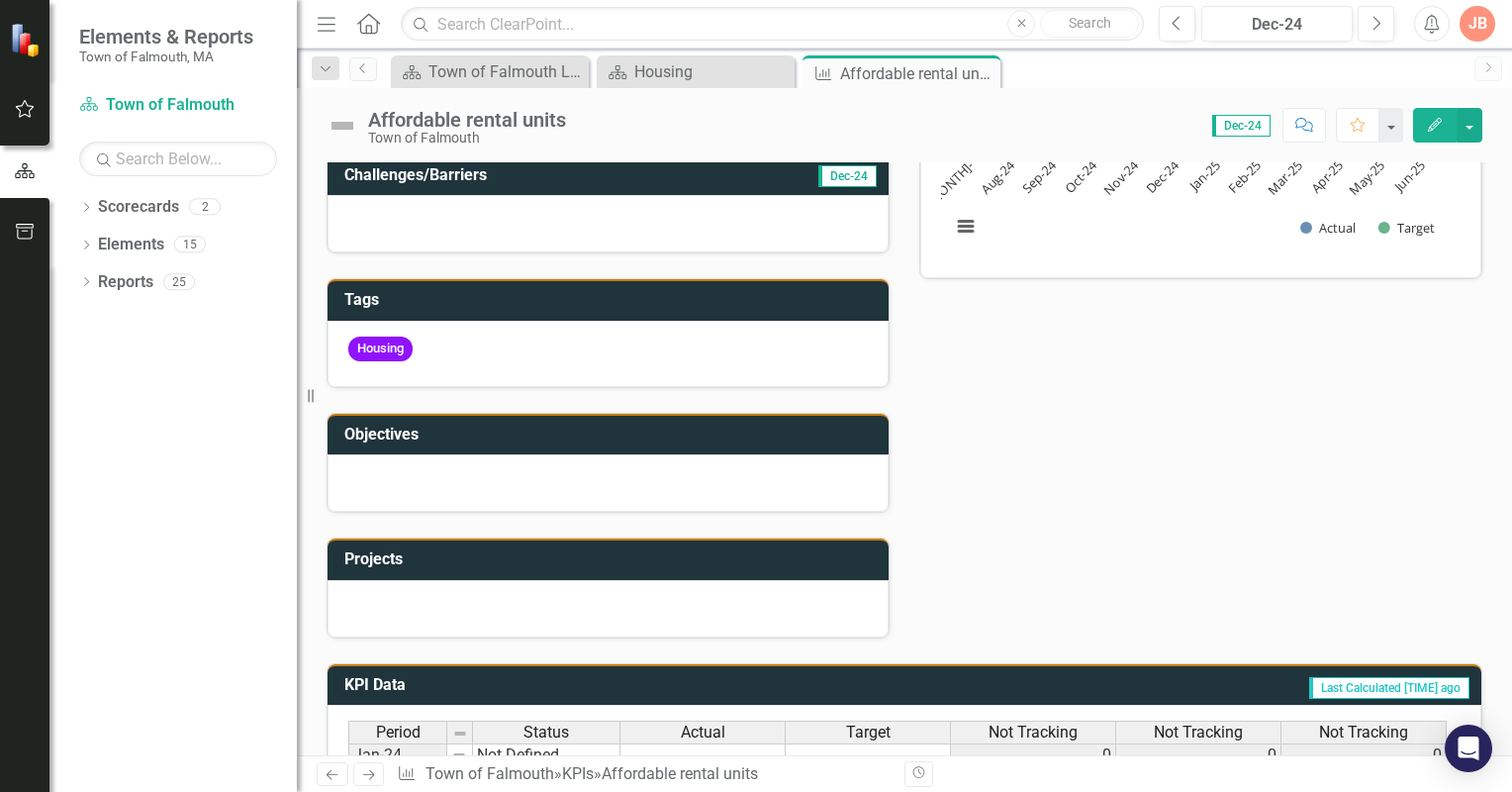 scroll, scrollTop: 198, scrollLeft: 0, axis: vertical 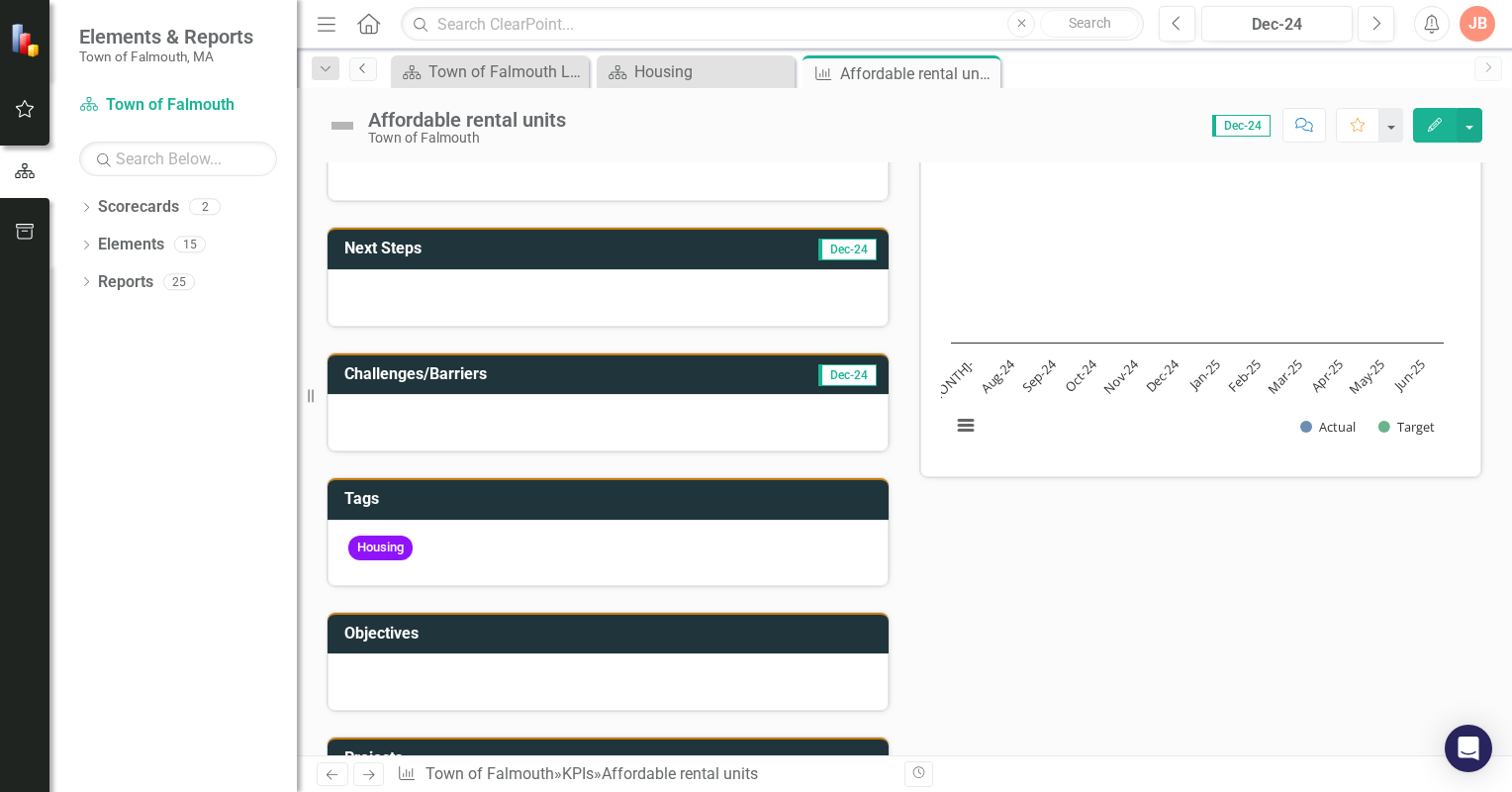 click on "Previous" at bounding box center (363, 68) 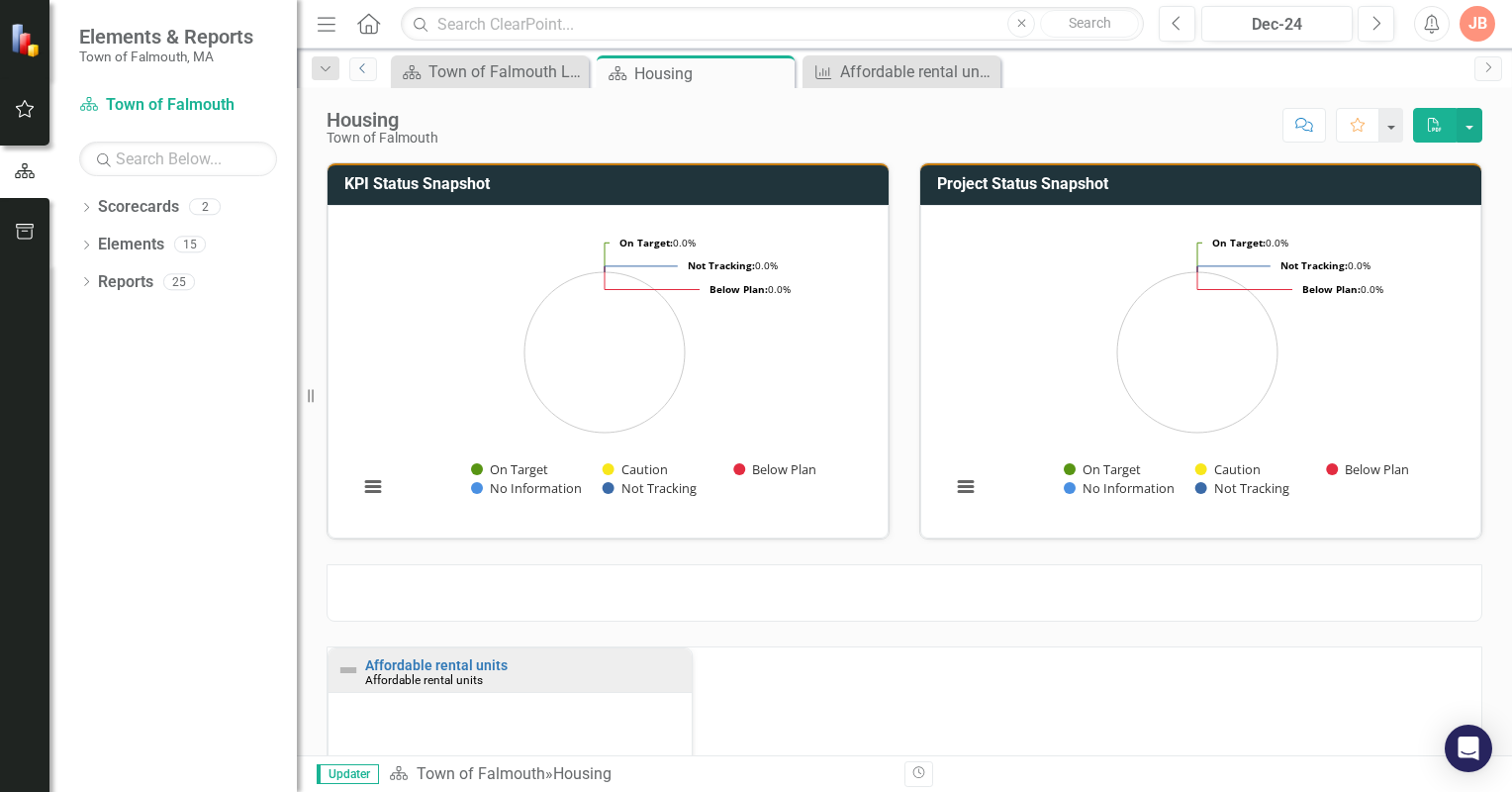 drag, startPoint x: 362, startPoint y: 71, endPoint x: 361, endPoint y: 83, distance: 12.0415946 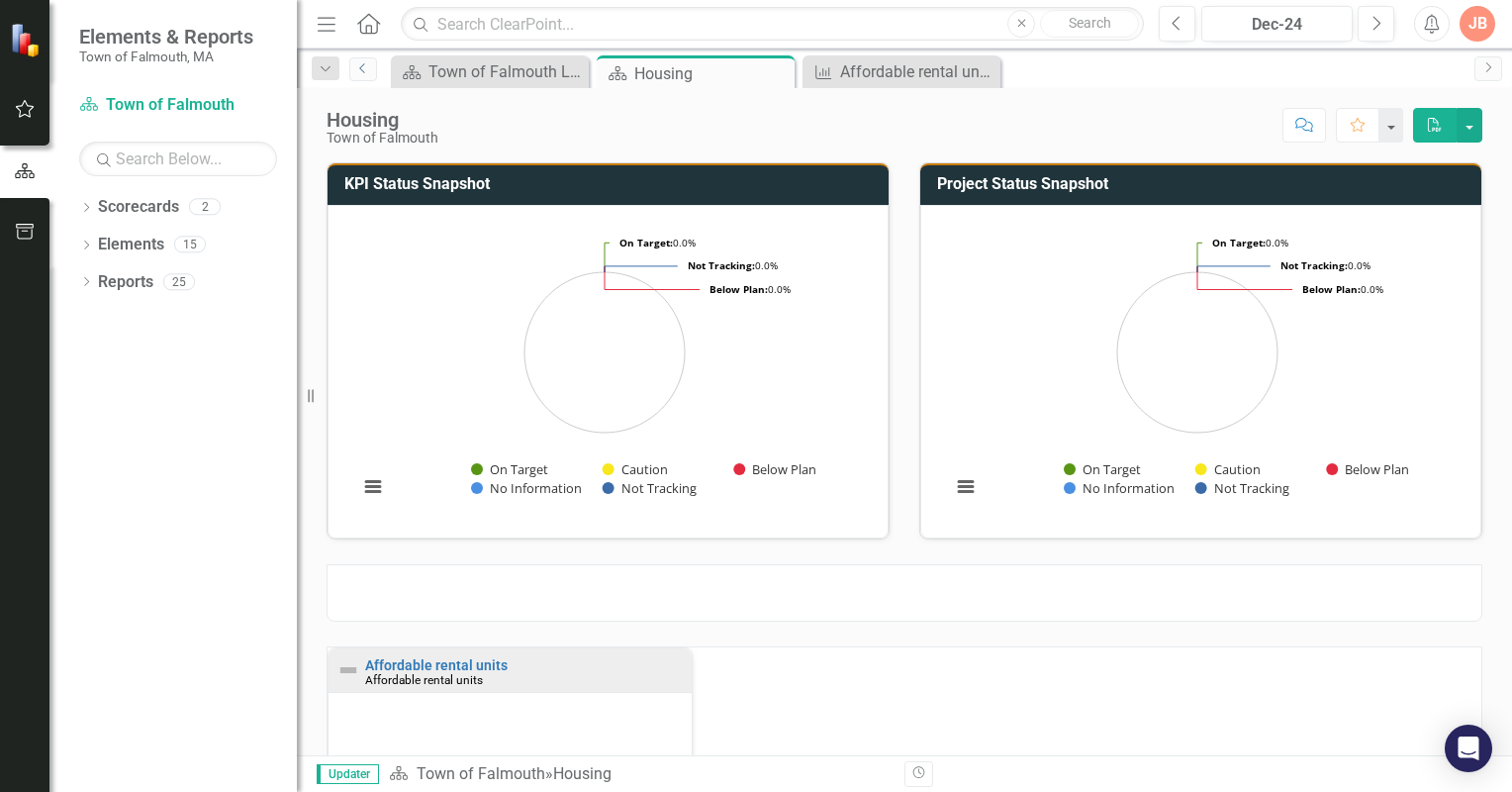click on "Previous" at bounding box center (363, 68) 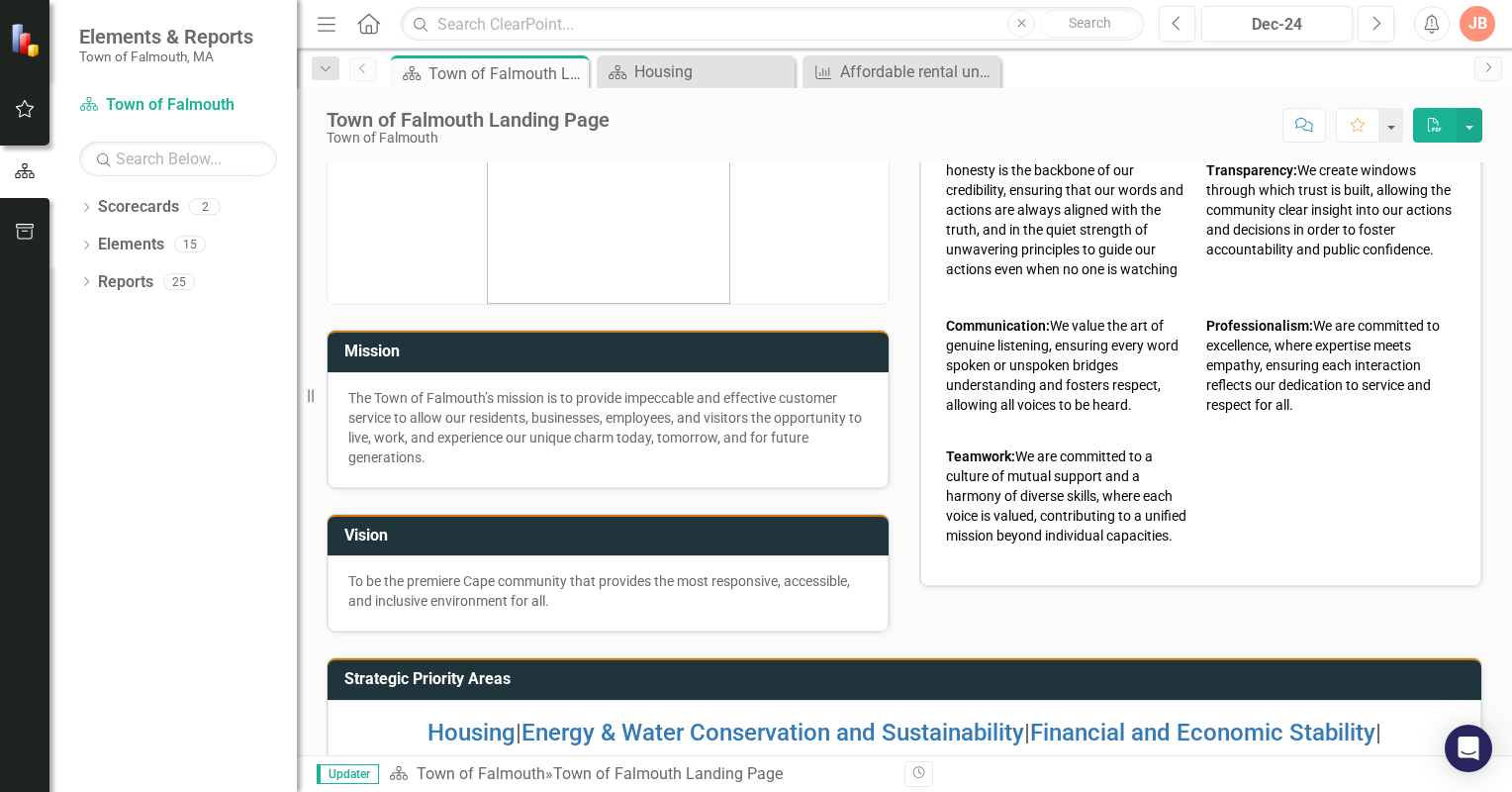 scroll, scrollTop: 234, scrollLeft: 0, axis: vertical 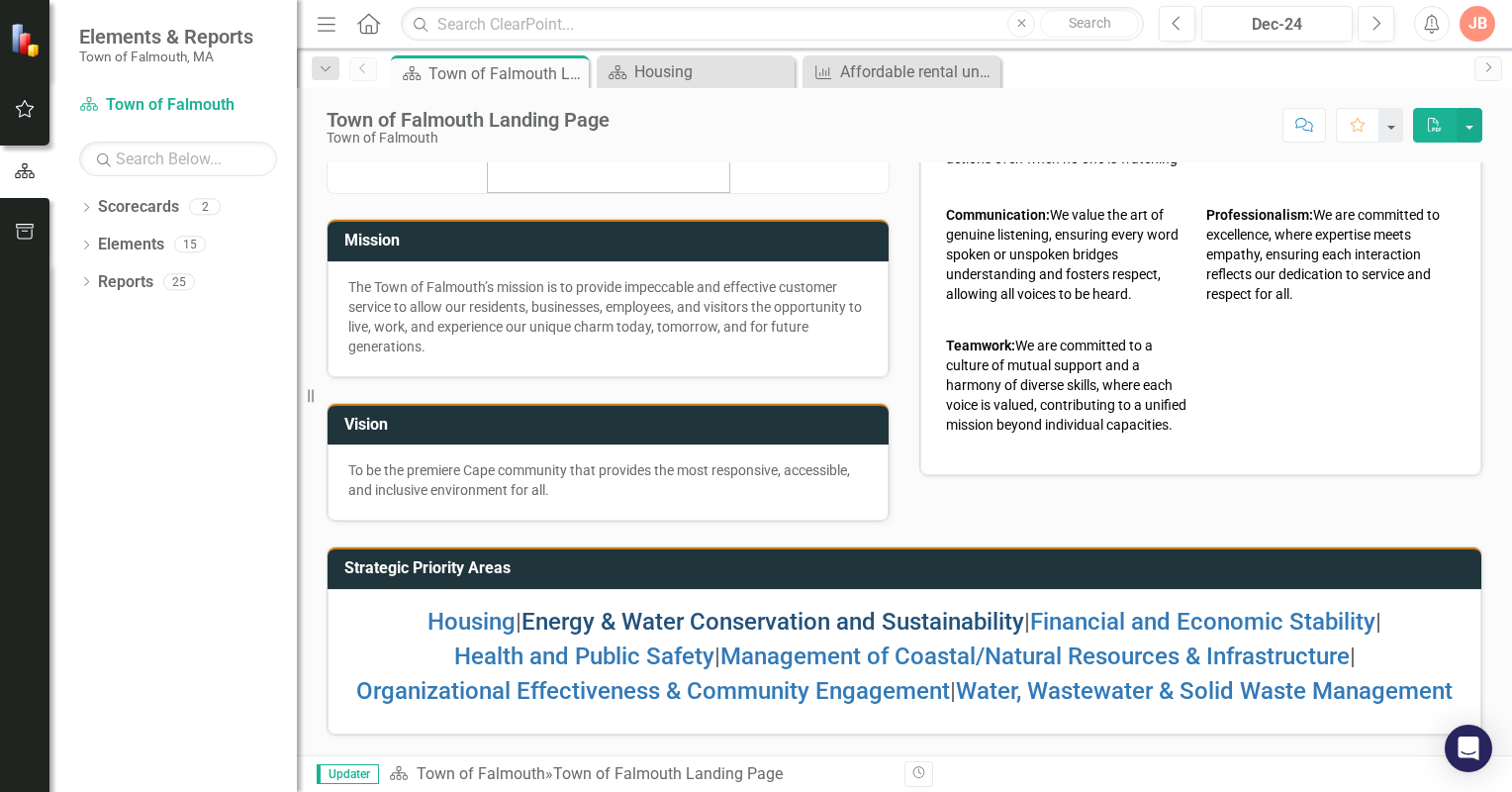 click on "Energy & Water Conservation and Sustainability" at bounding box center (773, 622) 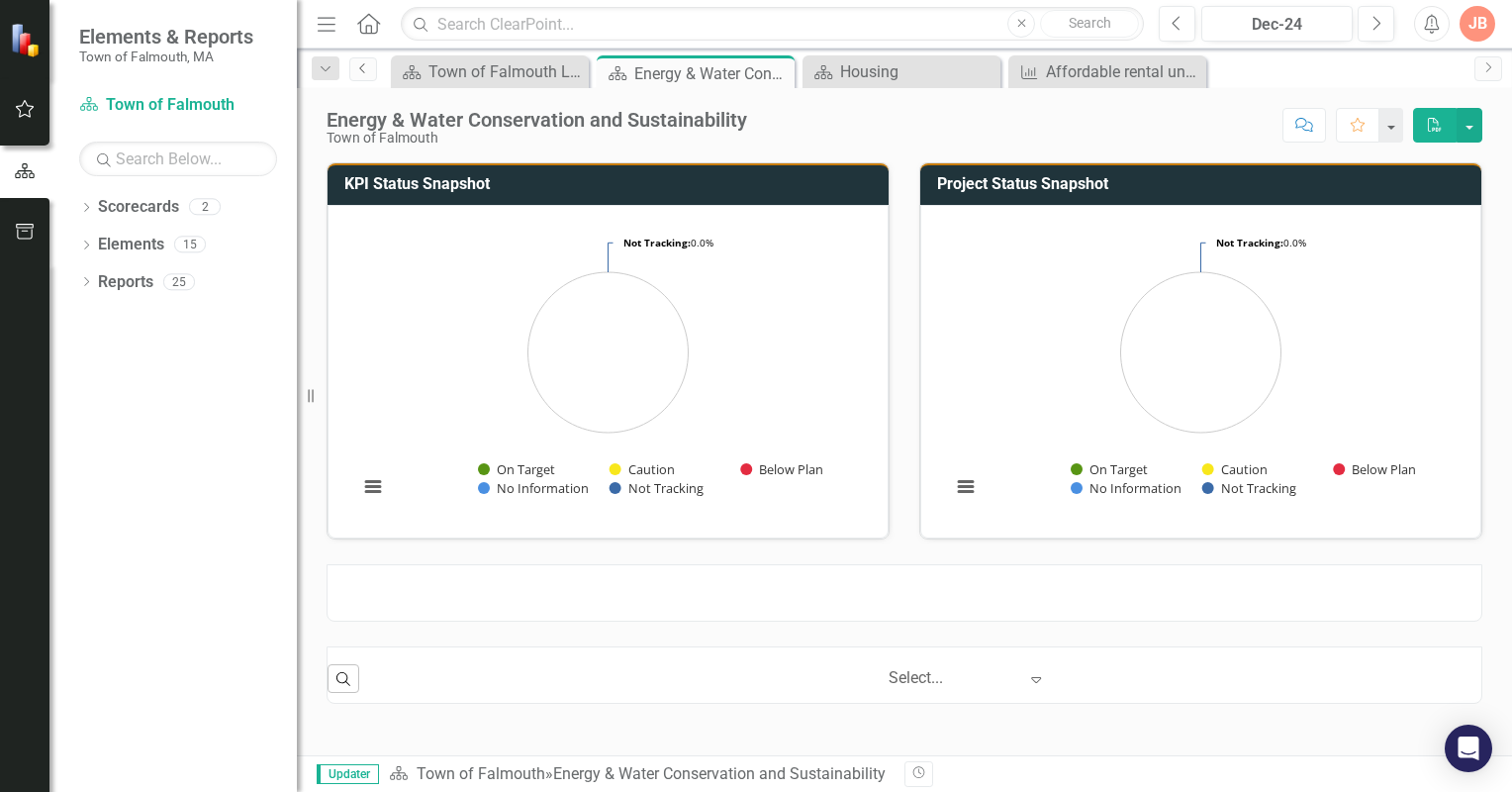 click on "Previous" at bounding box center [363, 68] 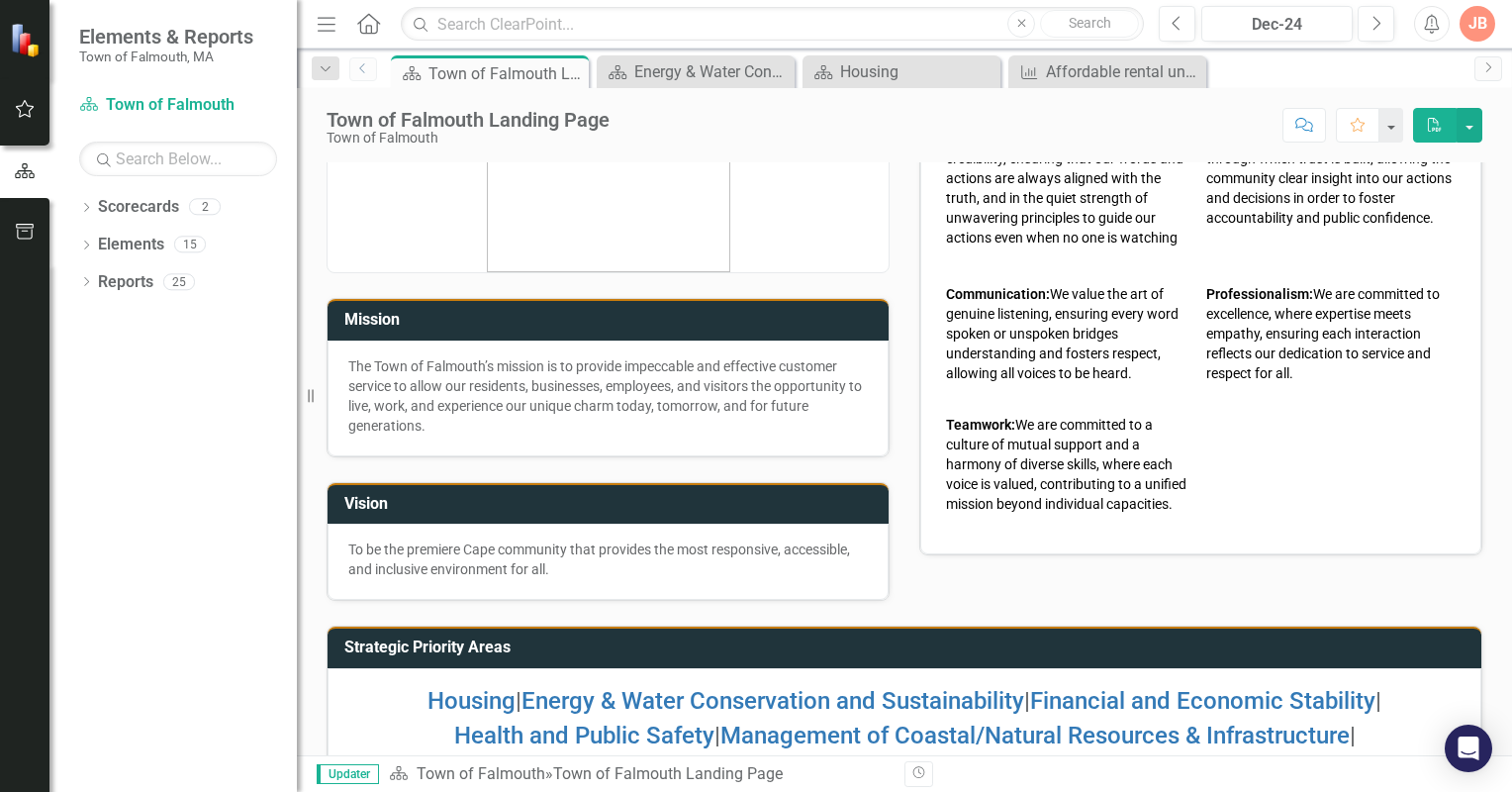 scroll, scrollTop: 234, scrollLeft: 0, axis: vertical 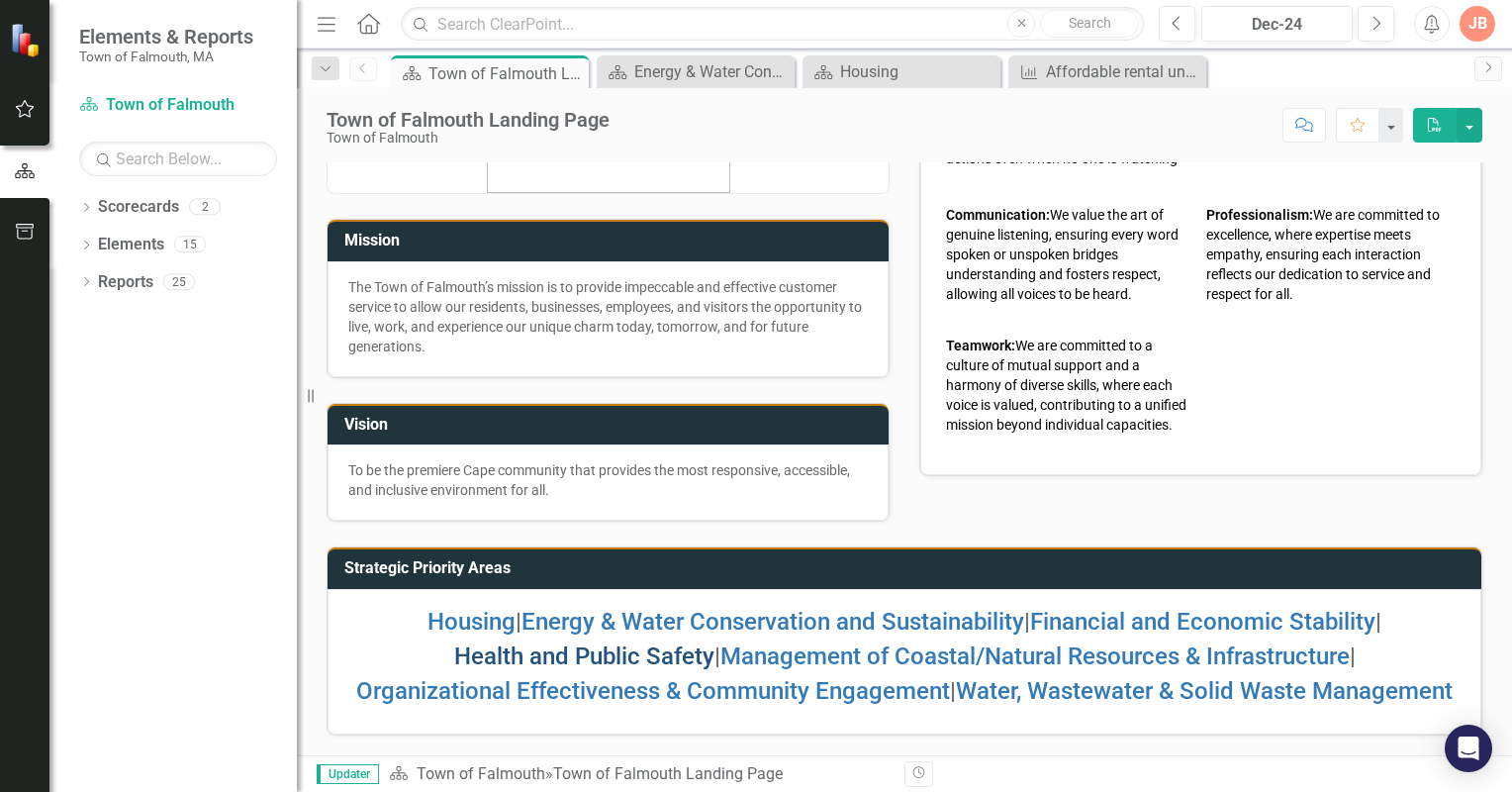 click on "Health and Public Safety" at bounding box center (584, 656) 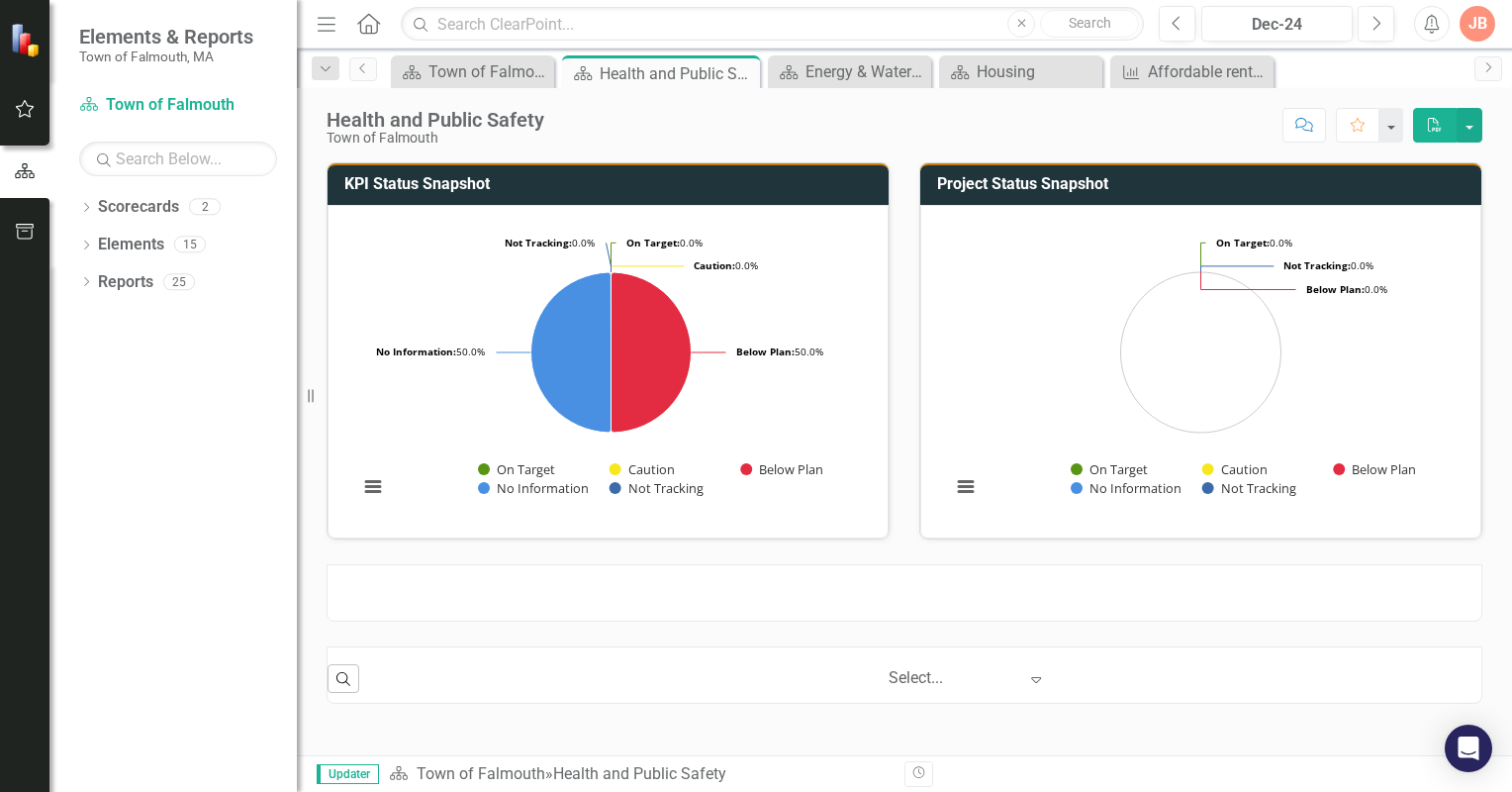 click on "Expand" at bounding box center [1036, 679] 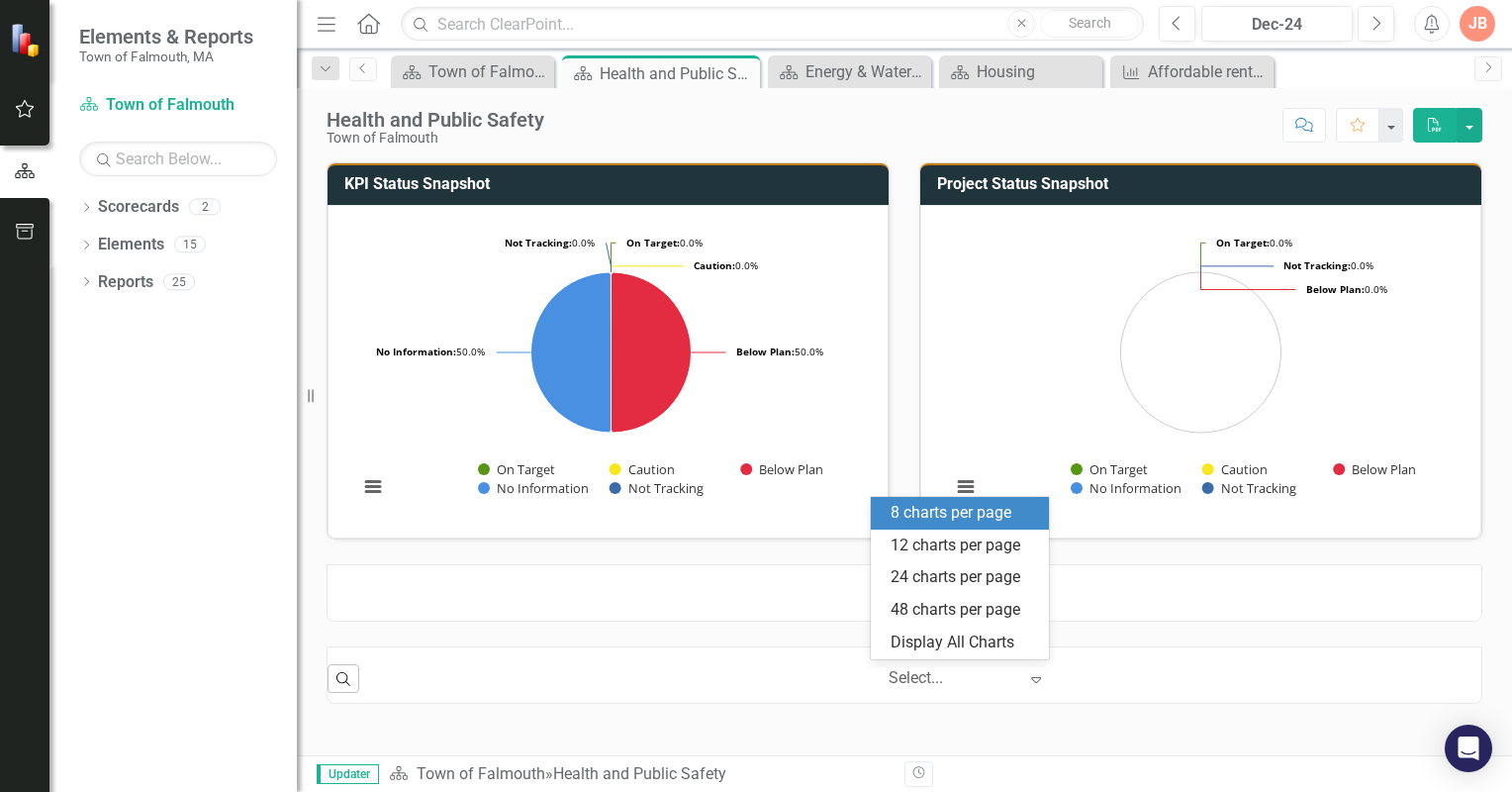 click on "Expand" at bounding box center (1036, 679) 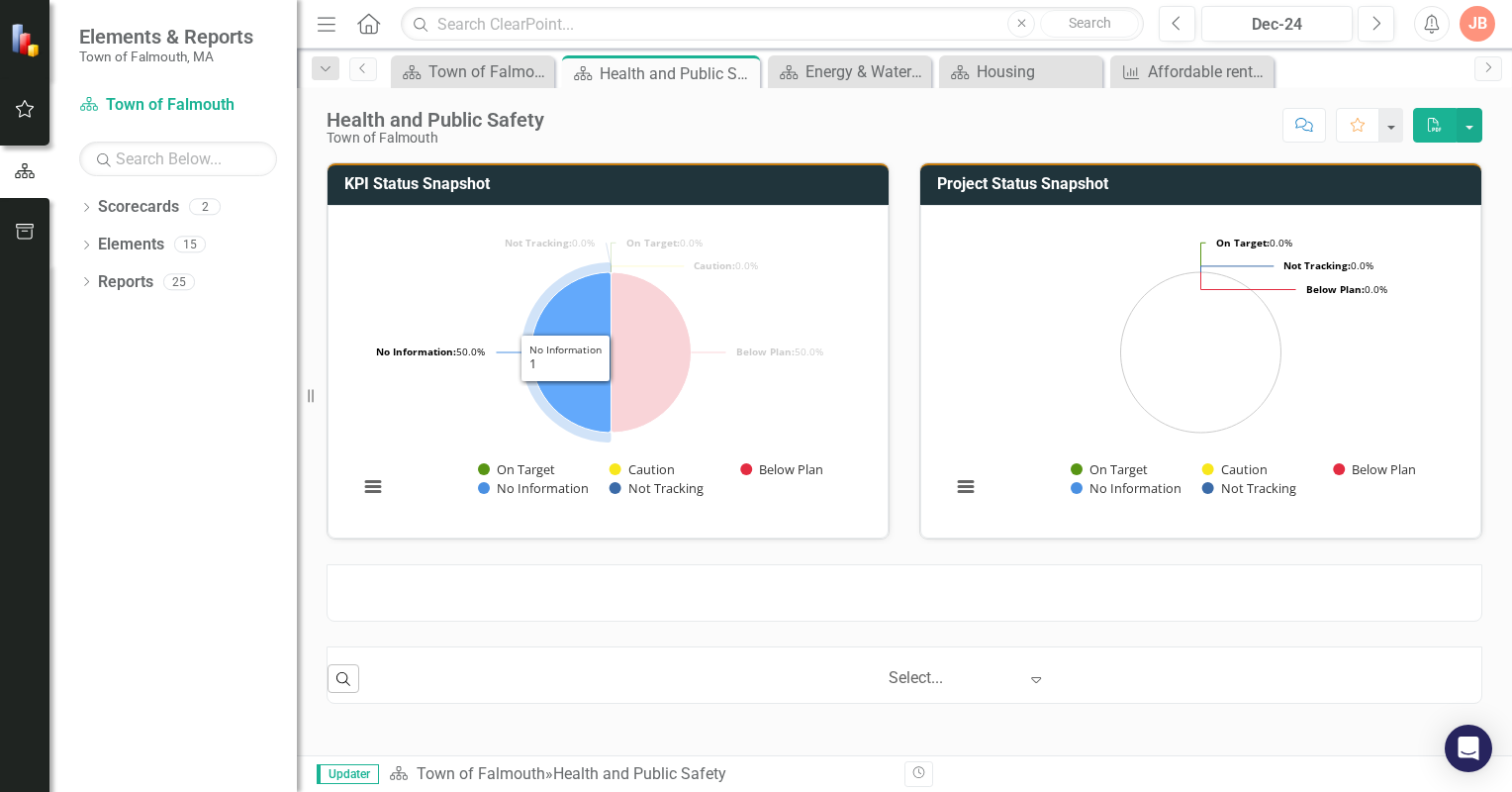 click at bounding box center (571, 352) 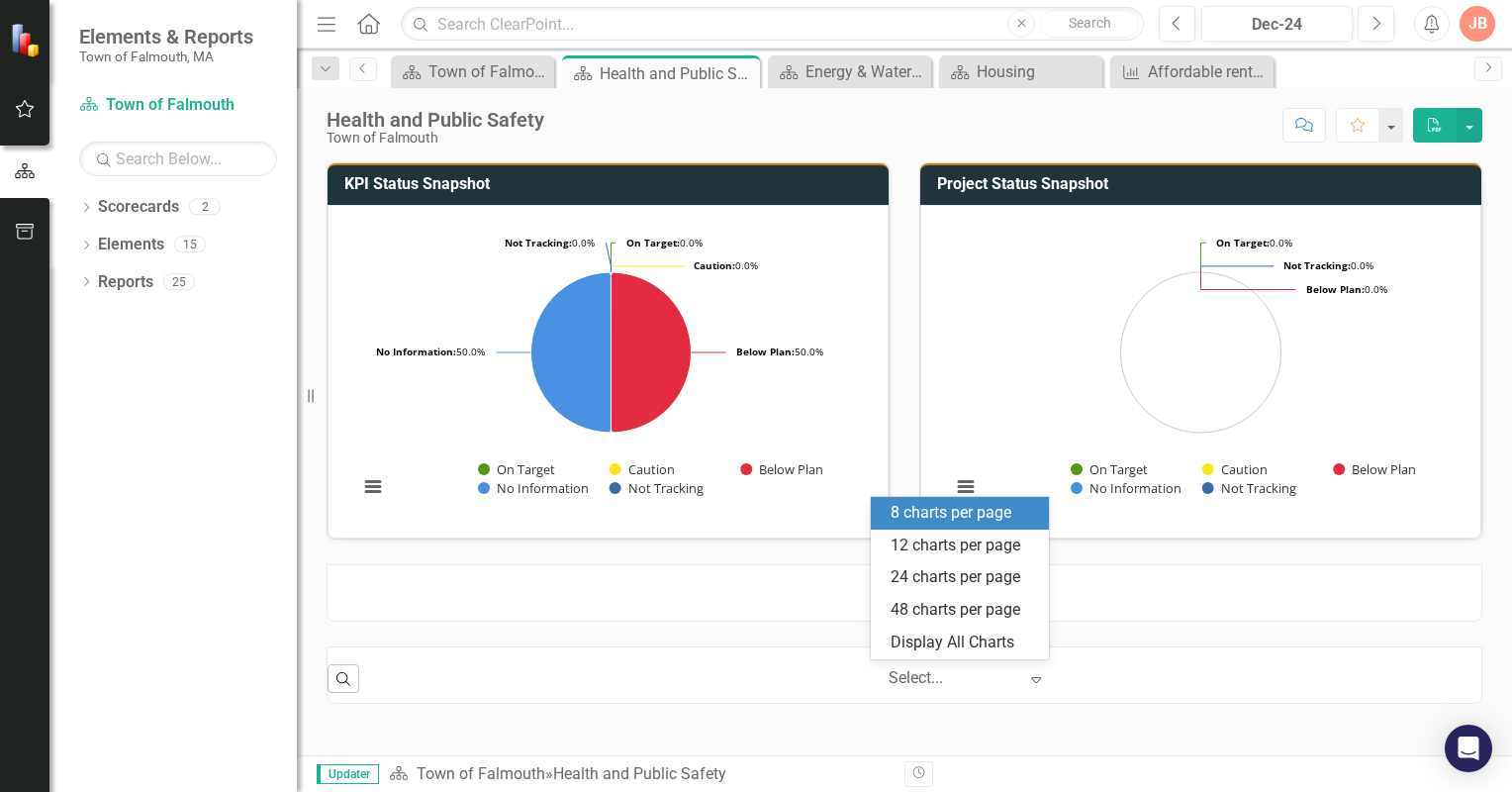 click on "Expand" at bounding box center (1036, 679) 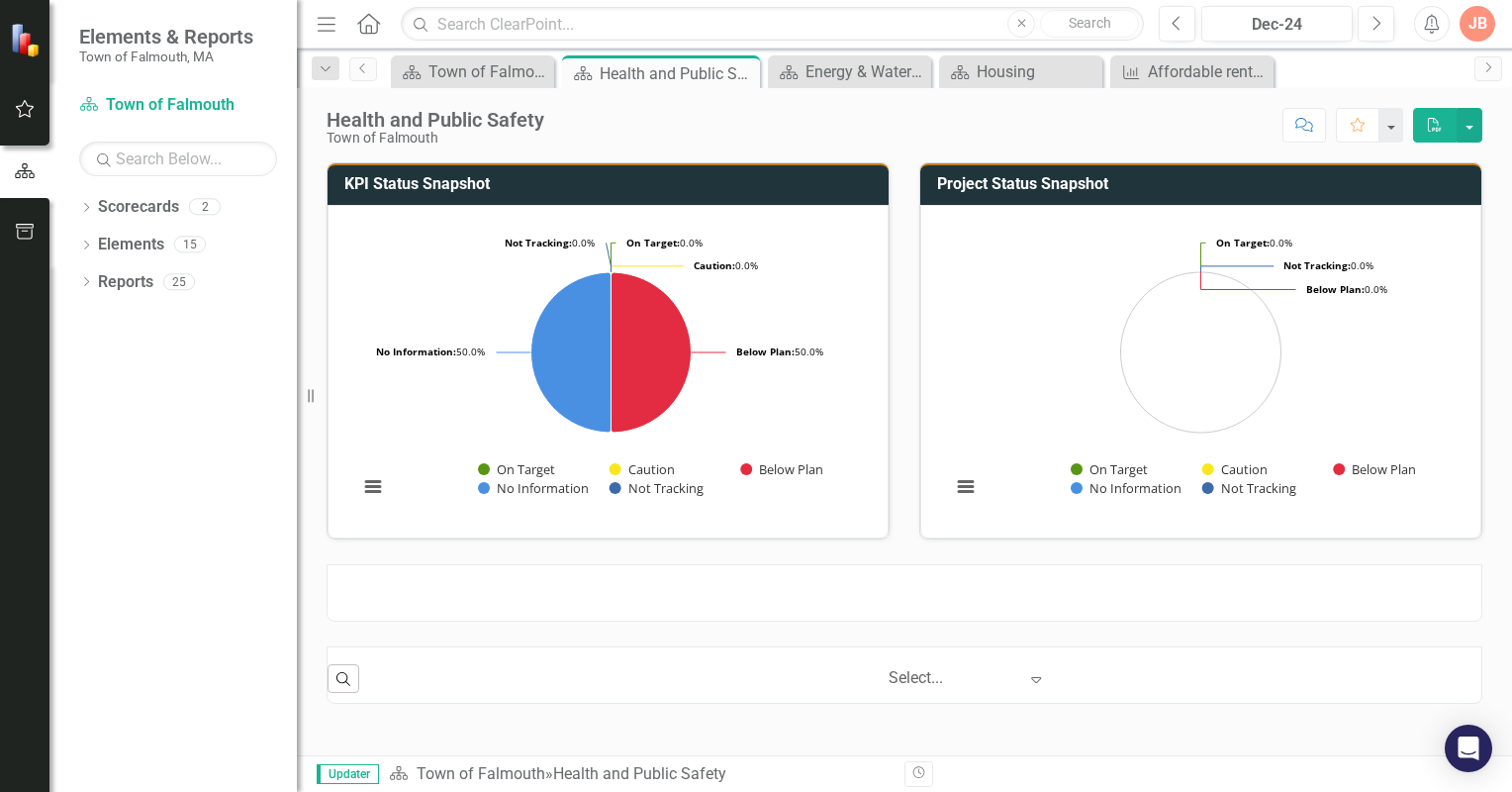 click on "Expand" at bounding box center [1036, 679] 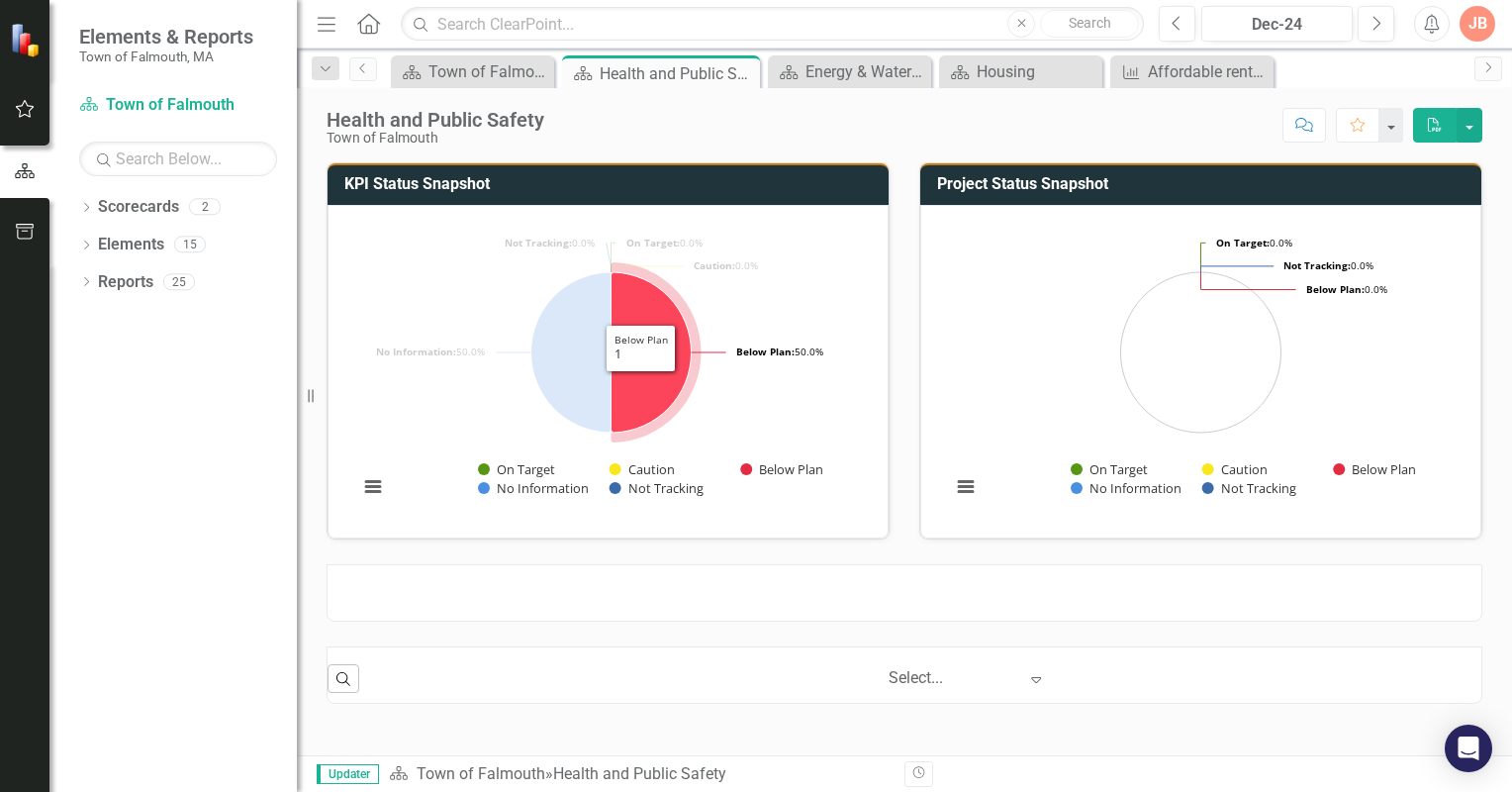 click at bounding box center [650, 352] 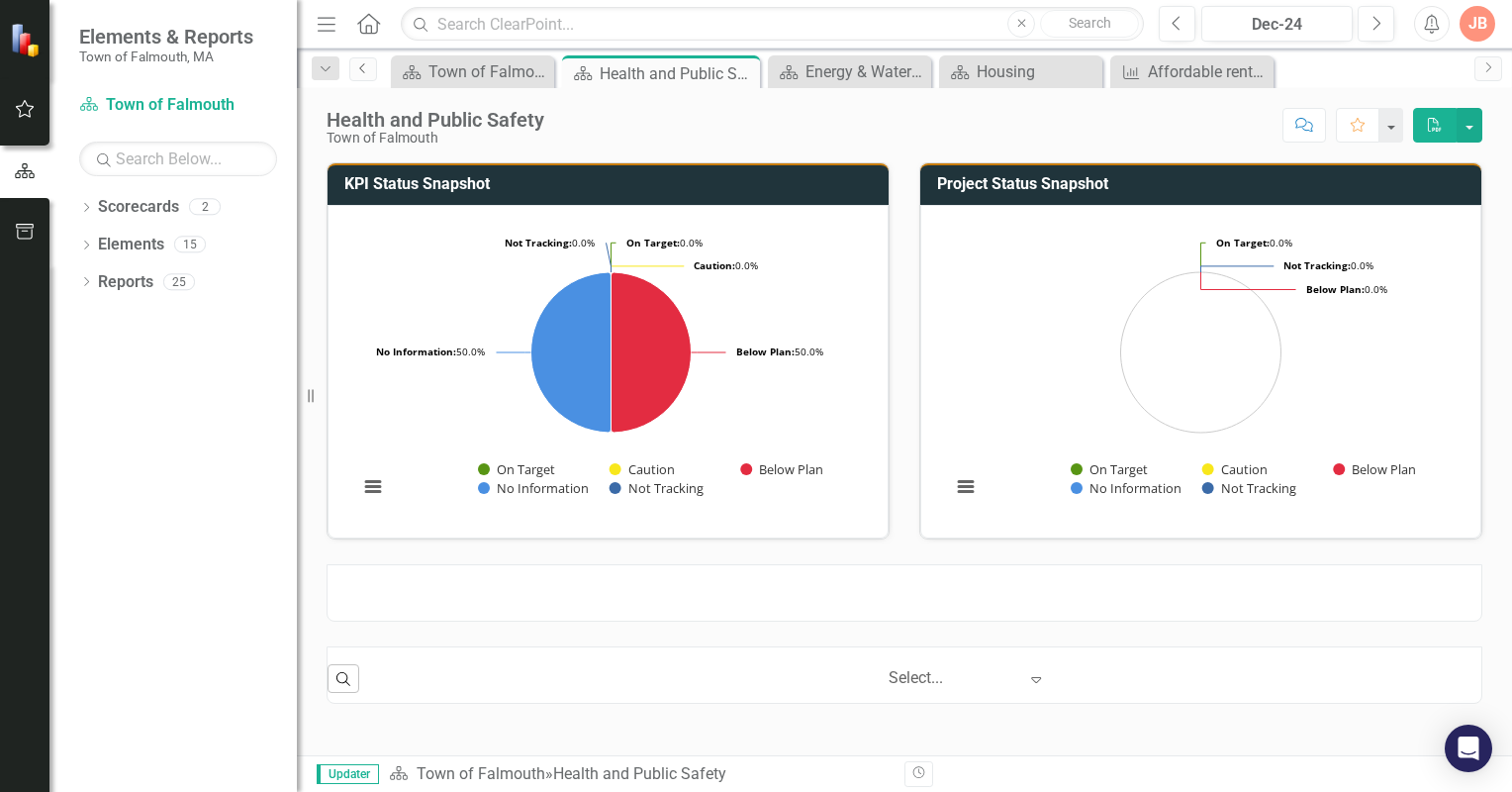 click on "Previous" at bounding box center [363, 68] 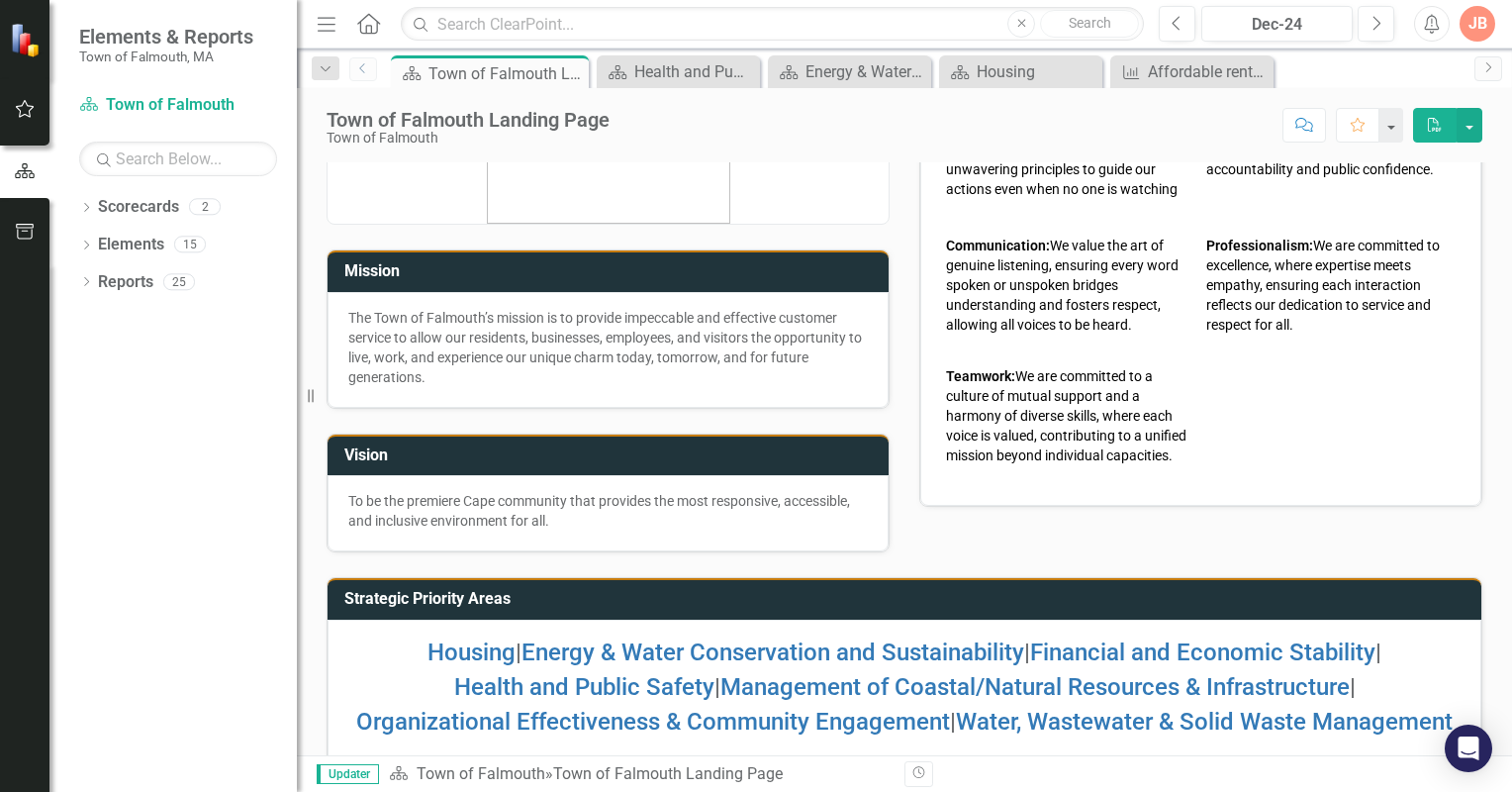 scroll, scrollTop: 234, scrollLeft: 0, axis: vertical 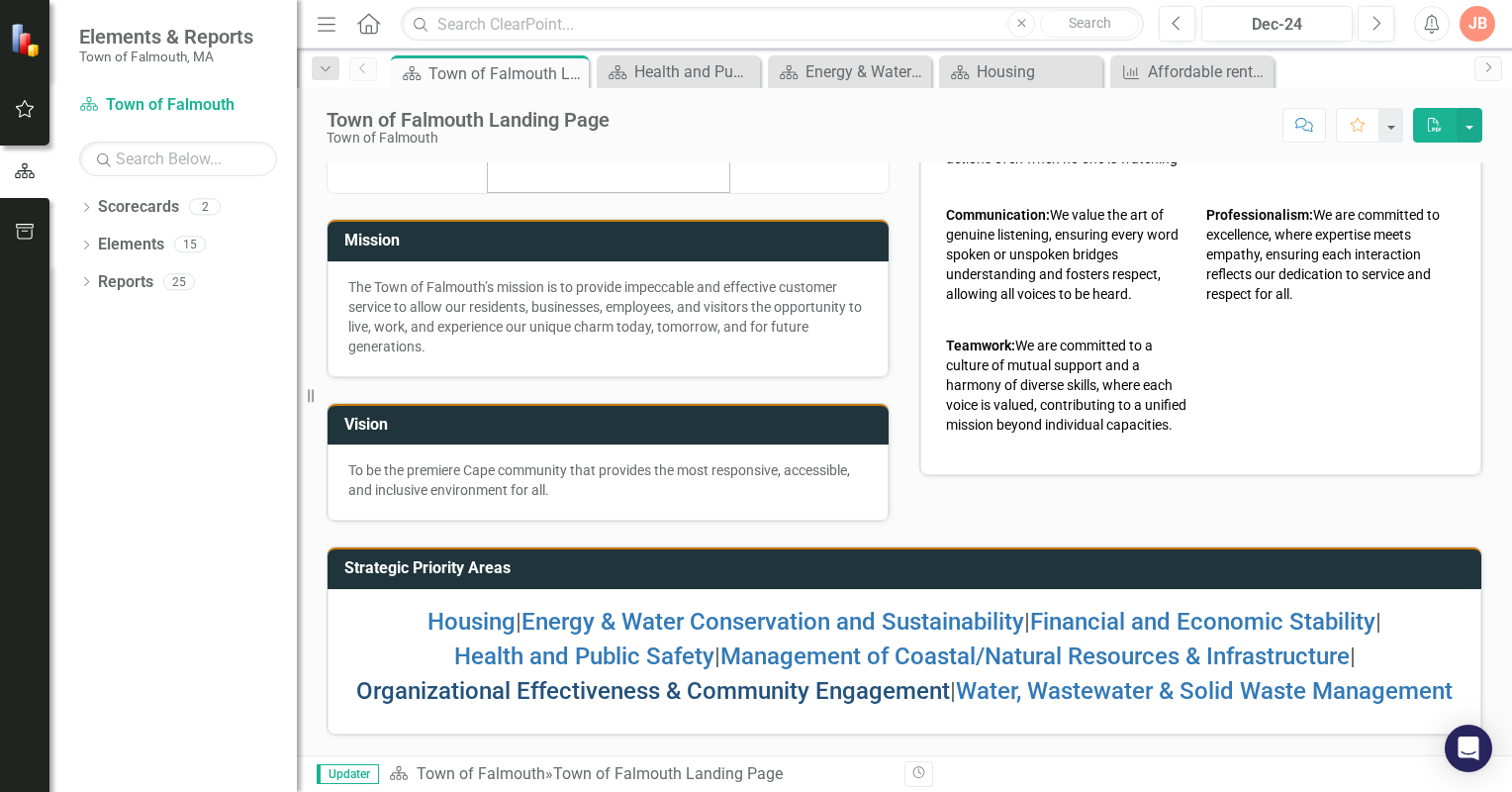 click on "Organizational Effectiveness & Community Engagement" at bounding box center [653, 691] 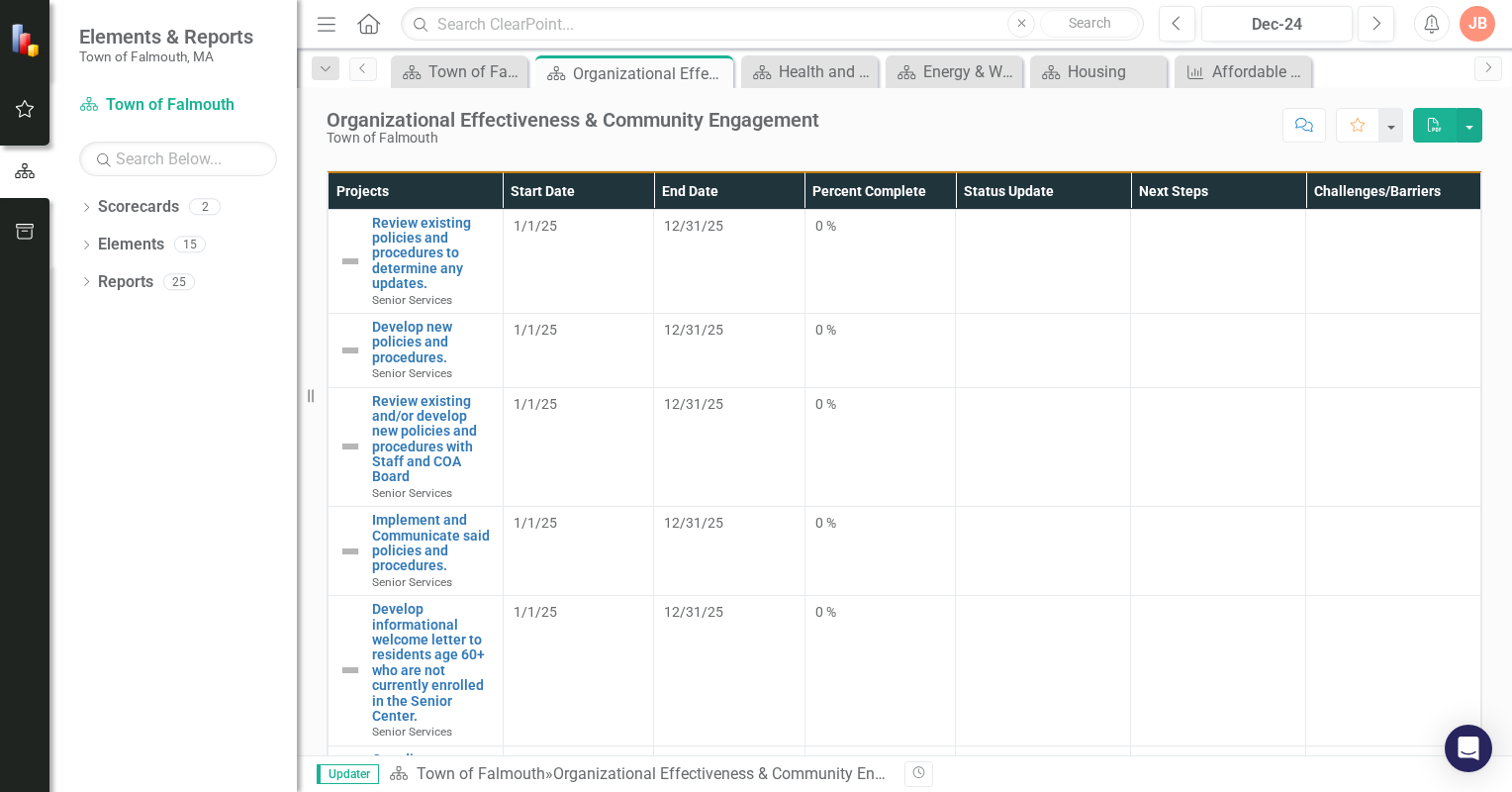 scroll, scrollTop: 396, scrollLeft: 0, axis: vertical 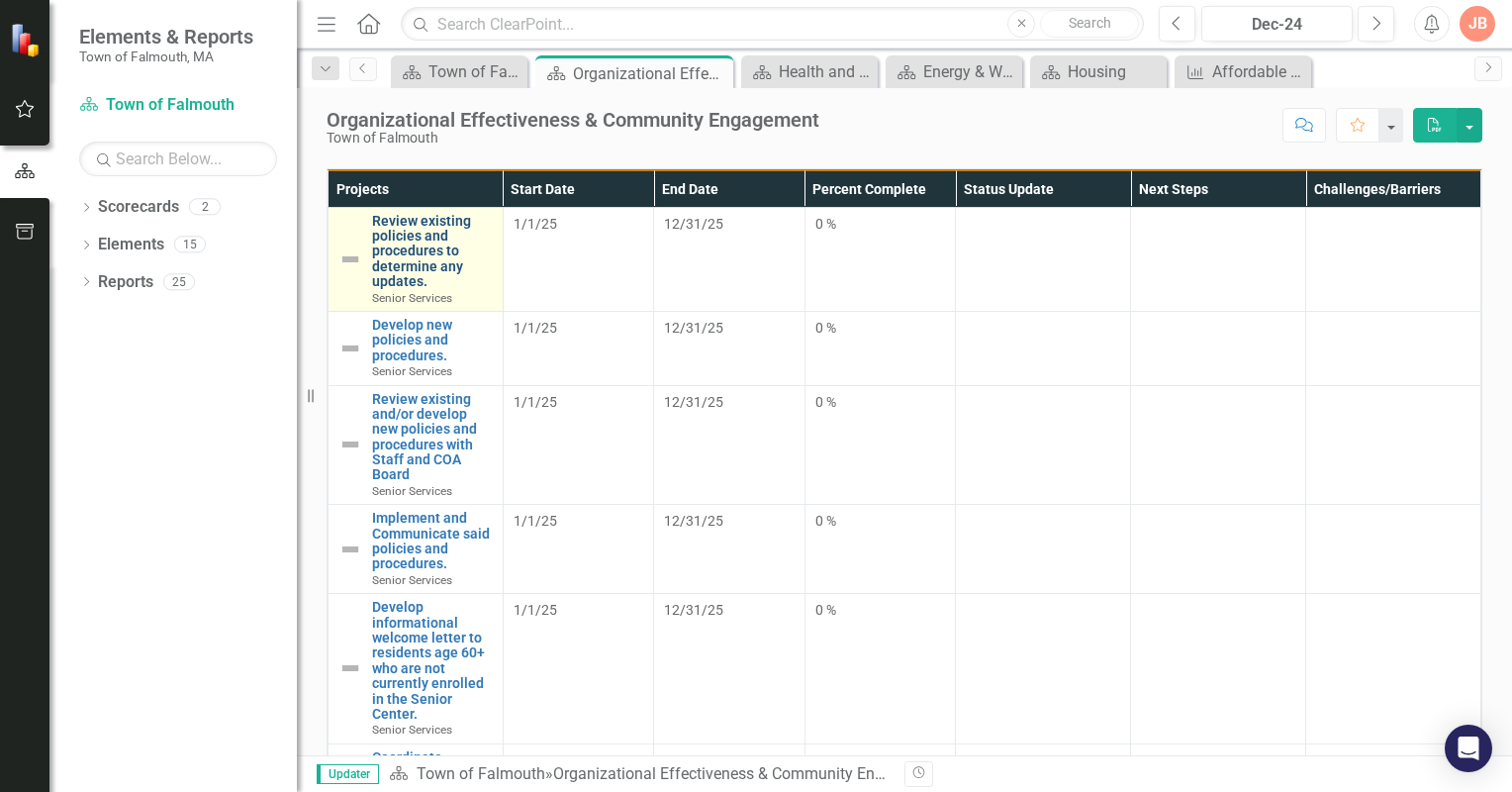 click on "Review existing policies and procedures to determine any updates." at bounding box center (432, 251) 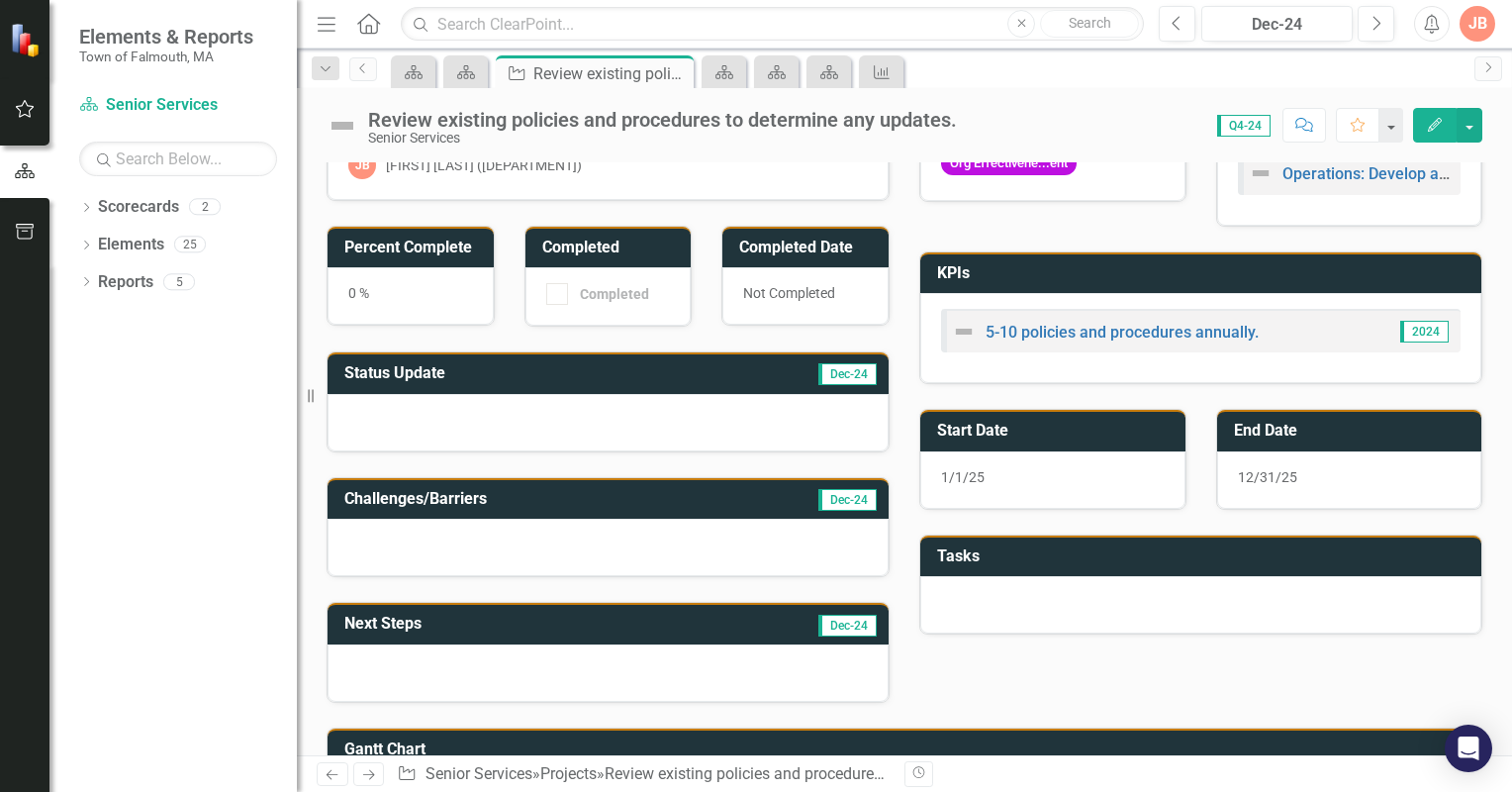 scroll, scrollTop: 0, scrollLeft: 0, axis: both 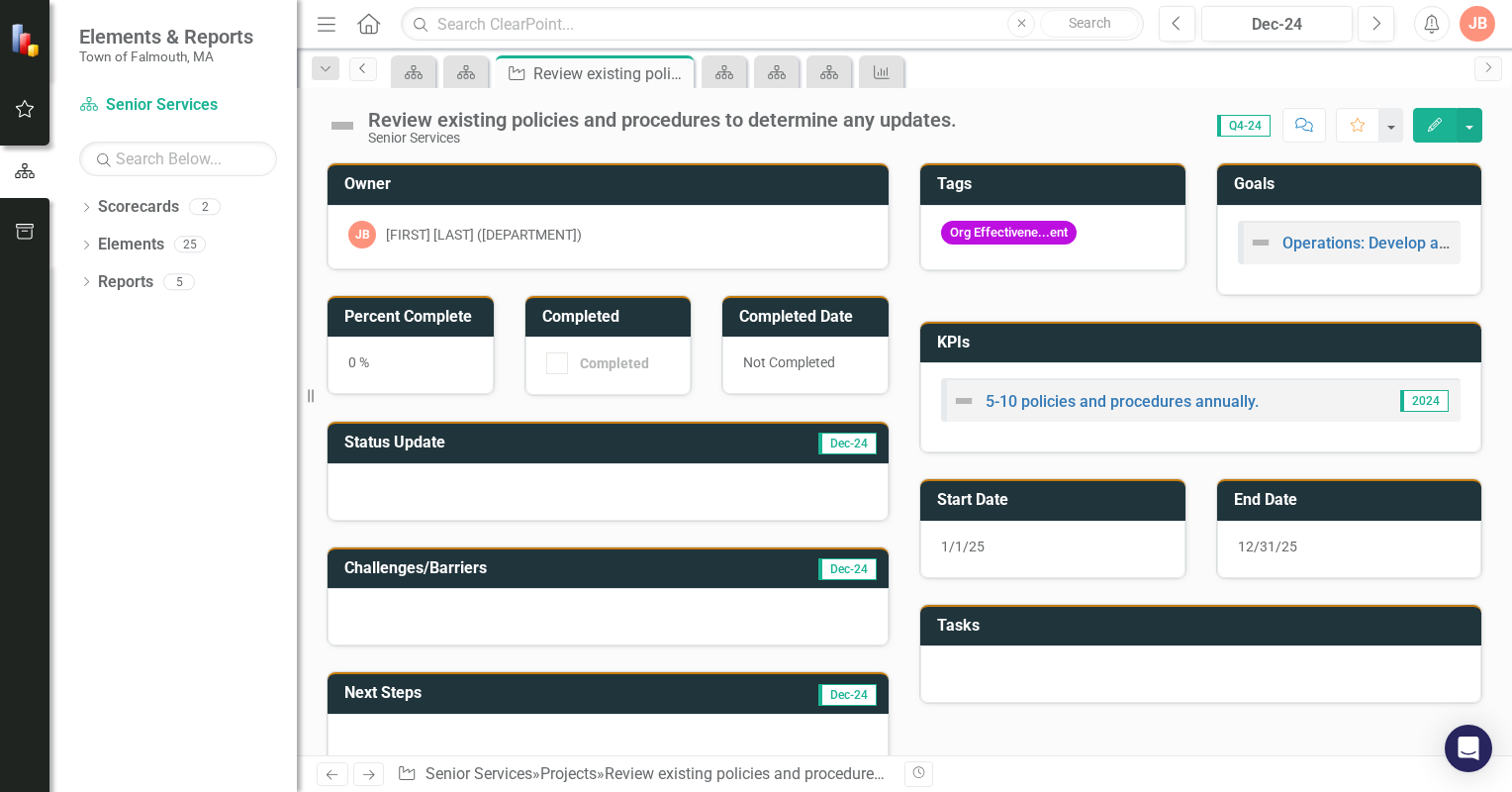click on "Previous" at bounding box center [363, 68] 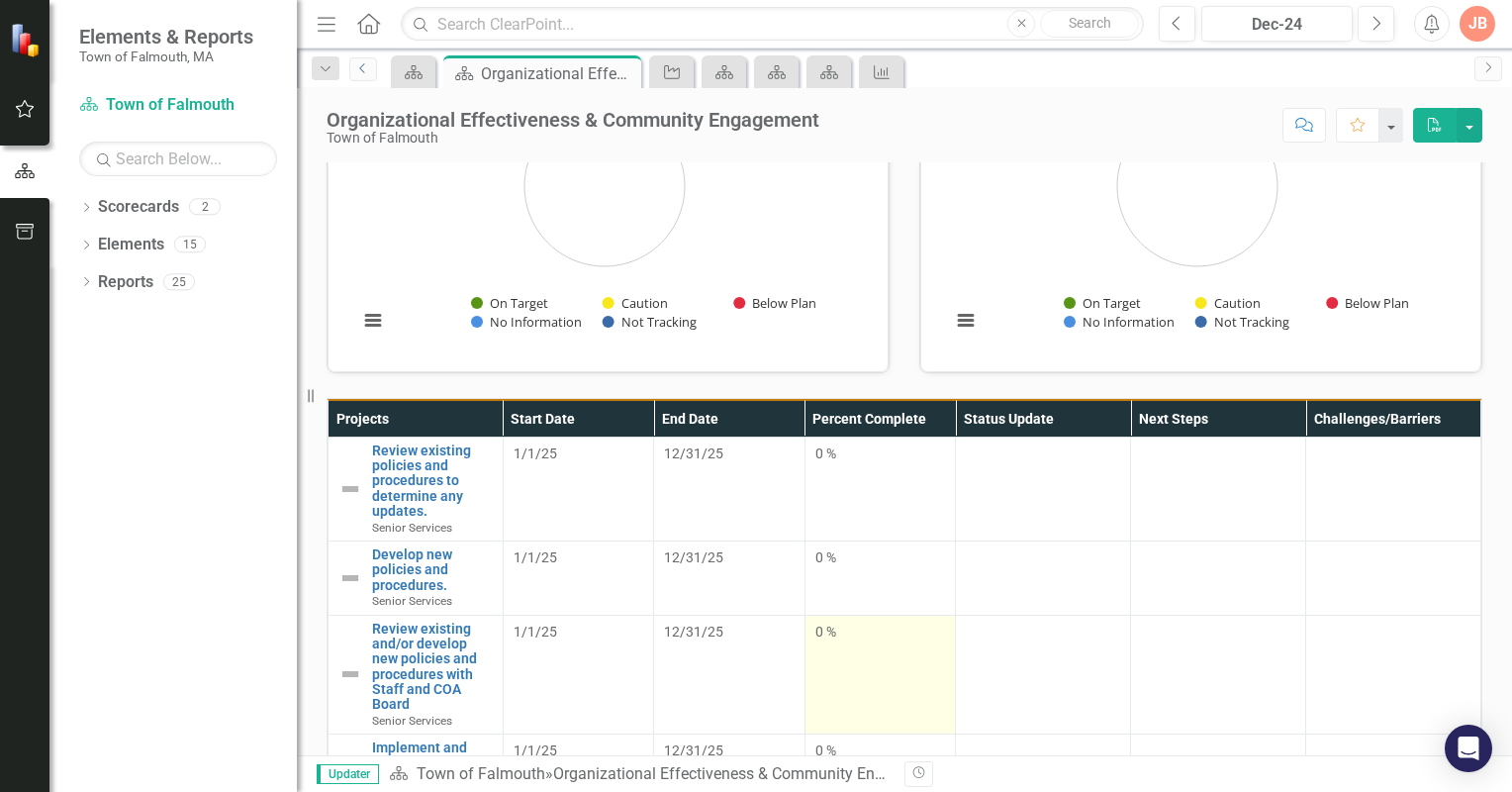 scroll, scrollTop: 396, scrollLeft: 0, axis: vertical 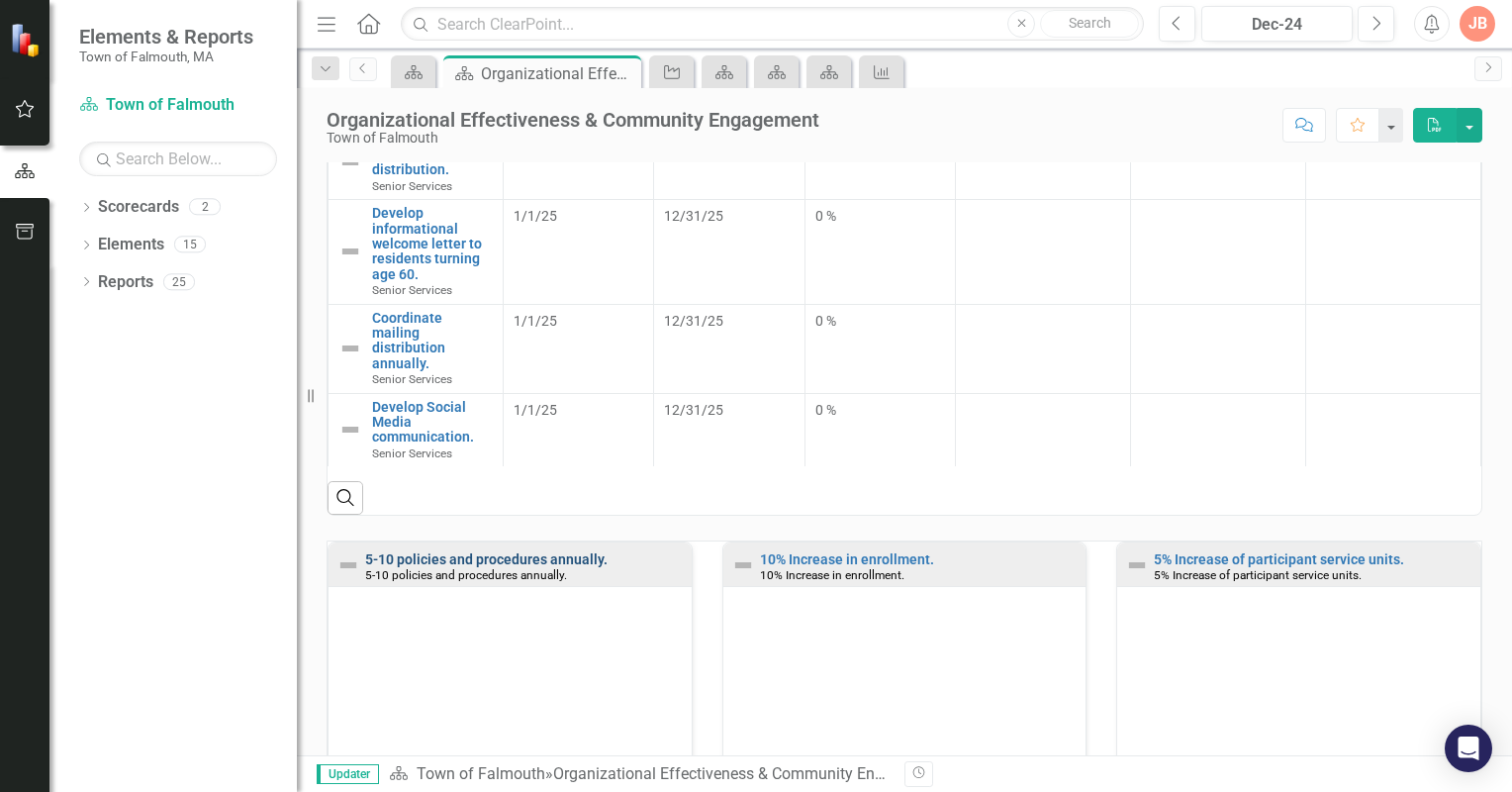 click on "5-10 policies and procedures annually." at bounding box center [486, 559] 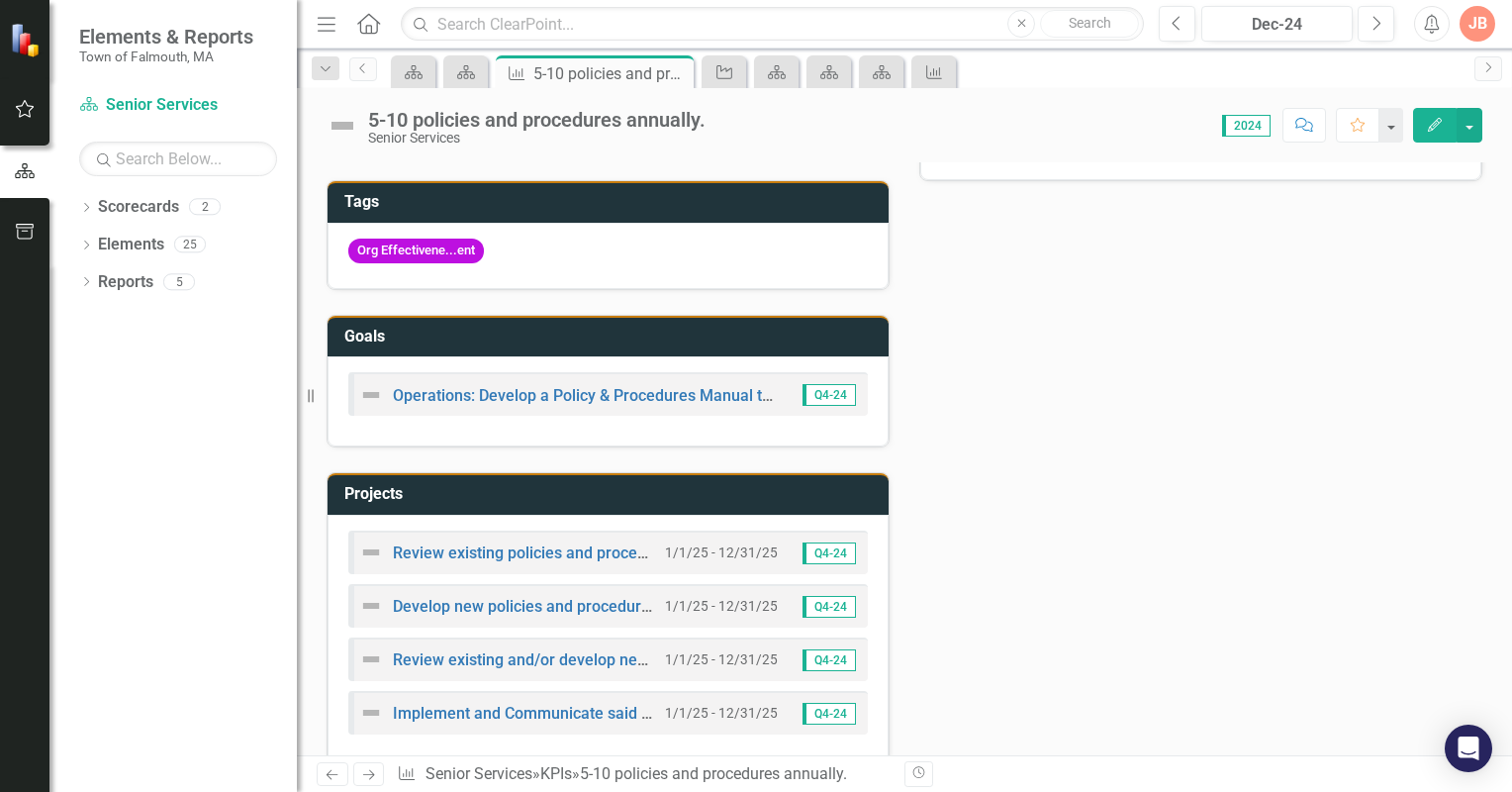 scroll, scrollTop: 594, scrollLeft: 0, axis: vertical 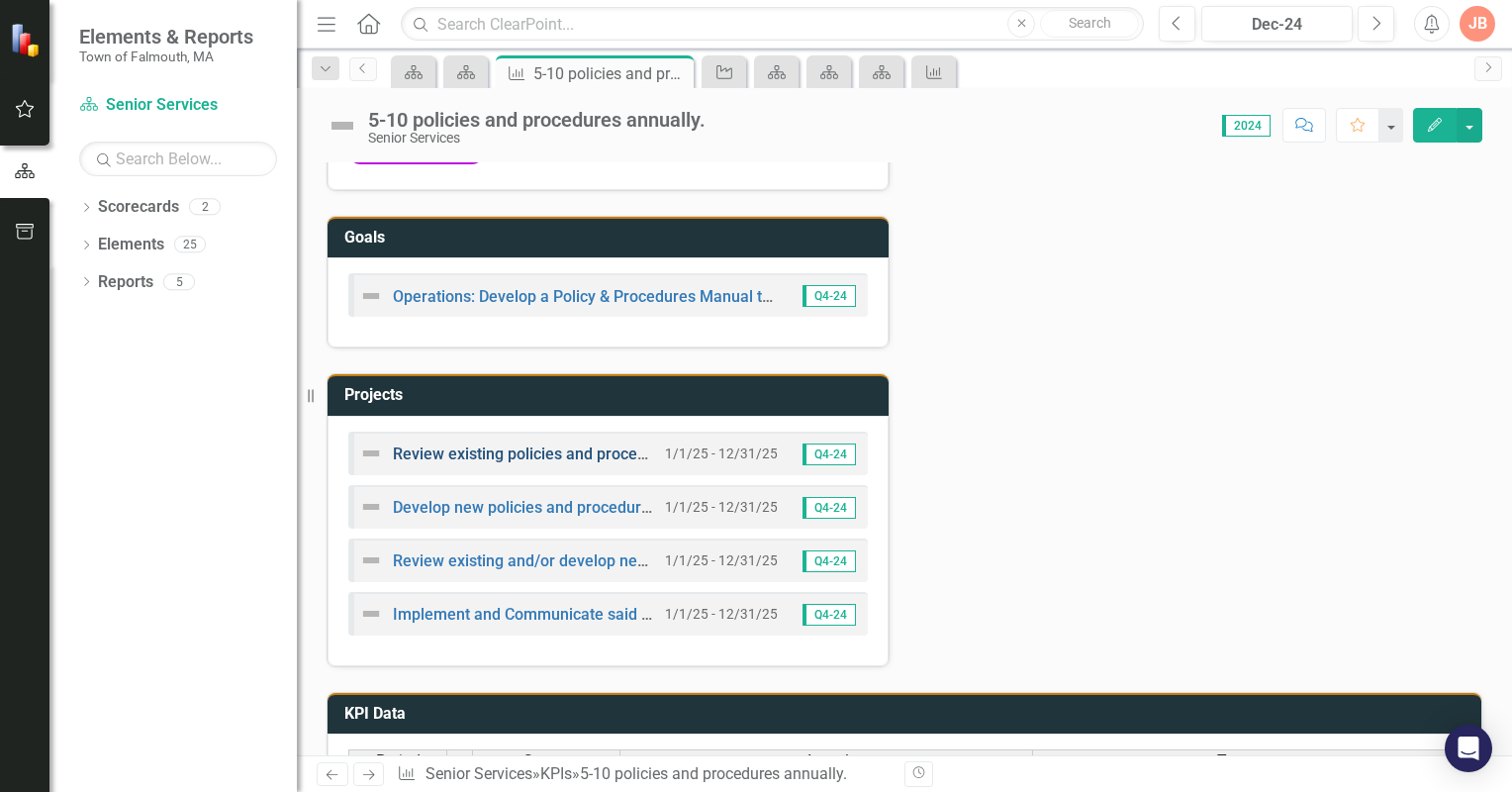 click on "Review existing policies and procedures to determine any updates." at bounding box center [630, 453] 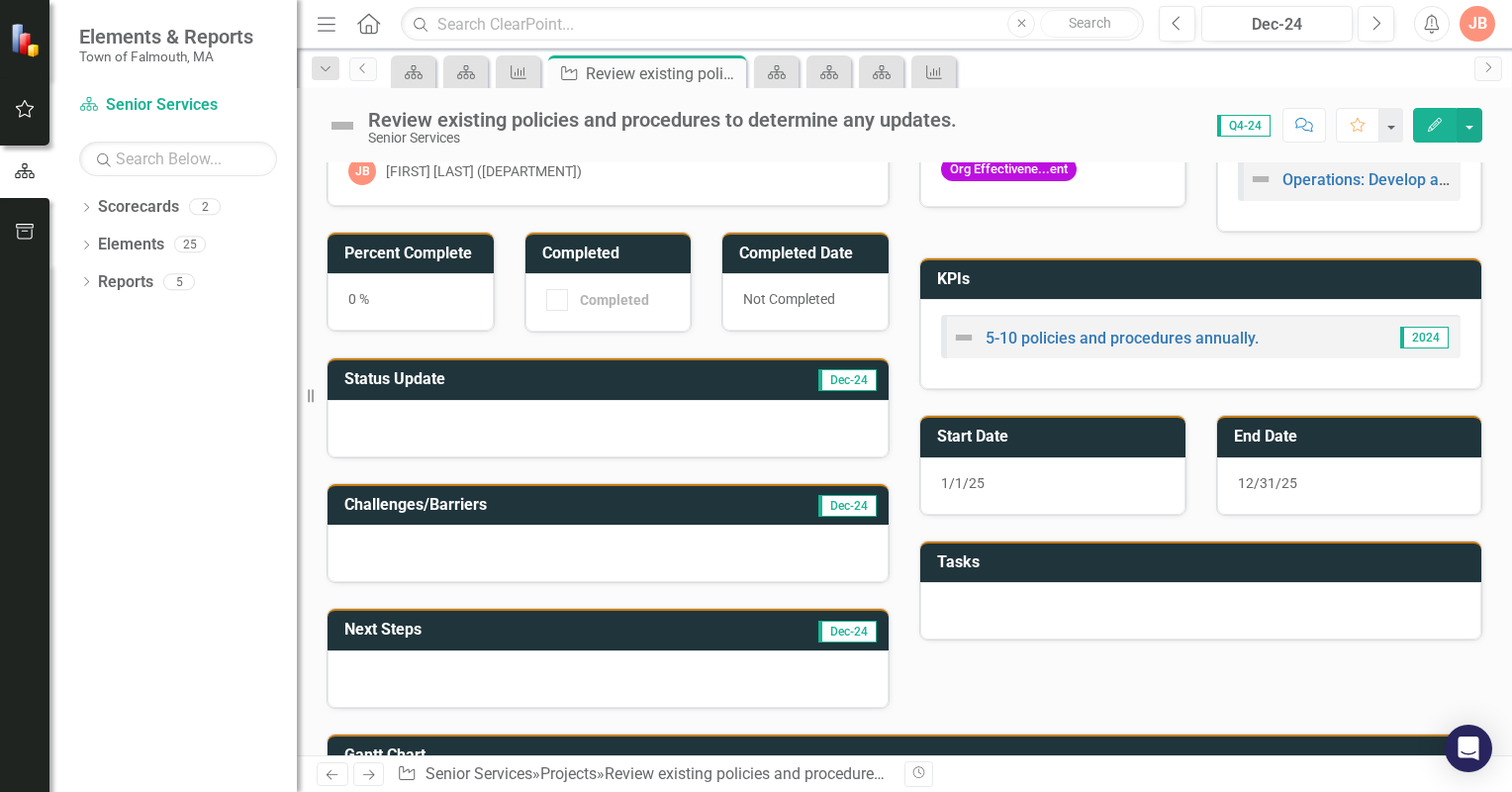 scroll, scrollTop: 0, scrollLeft: 0, axis: both 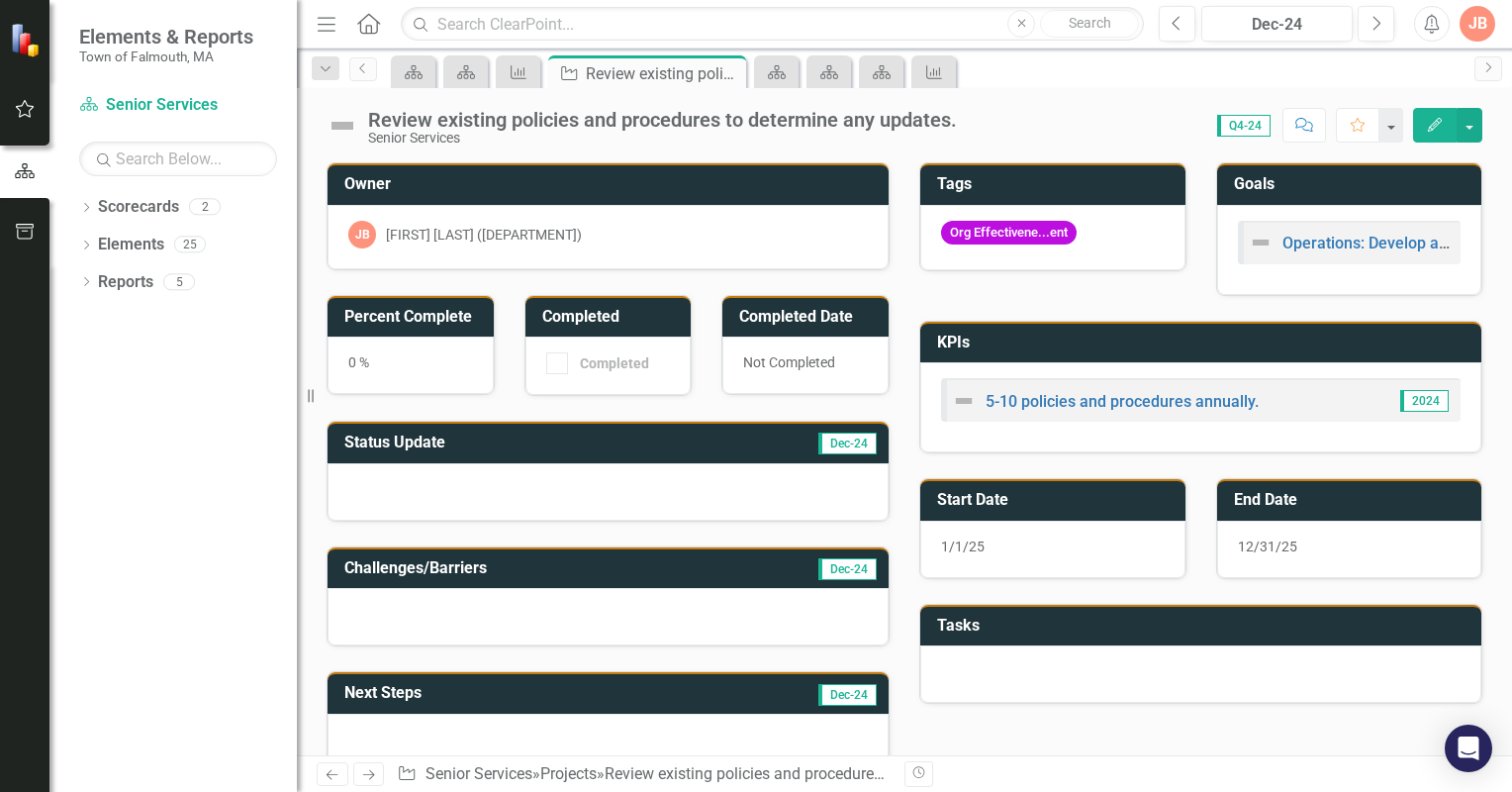 click on "Q4-24" at bounding box center [1244, 126] 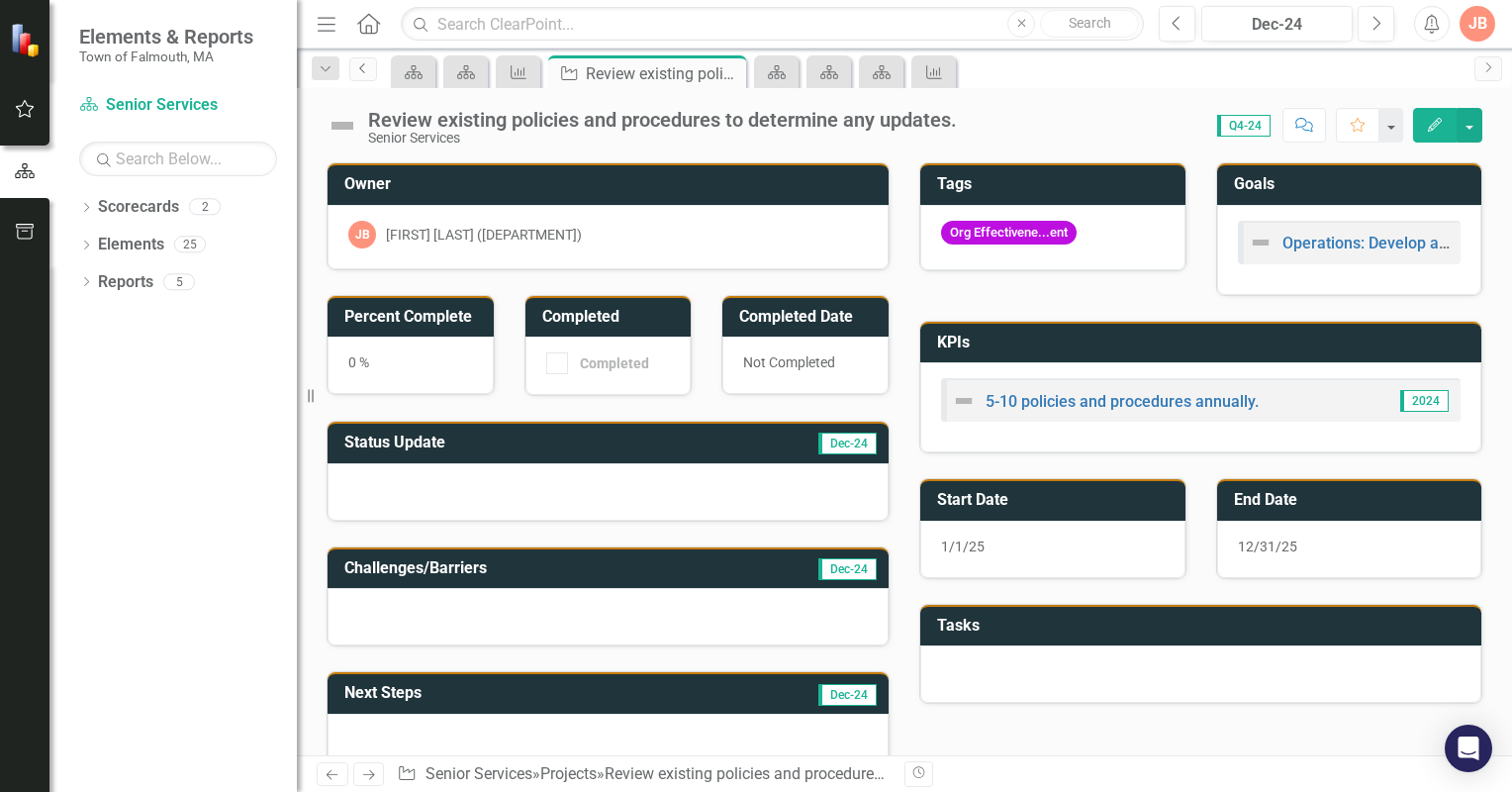 click on "Previous" at bounding box center [363, 68] 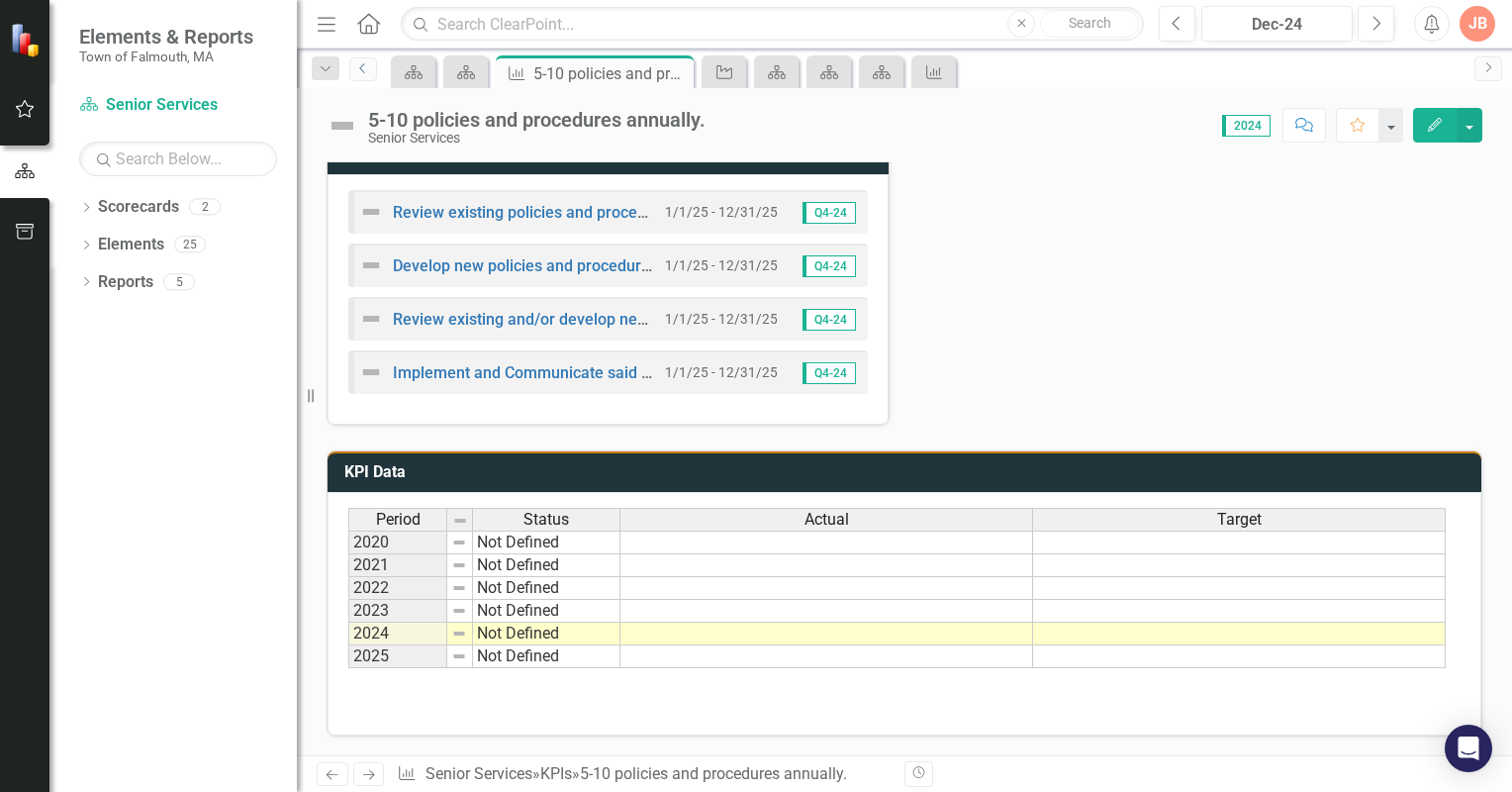 scroll, scrollTop: 840, scrollLeft: 0, axis: vertical 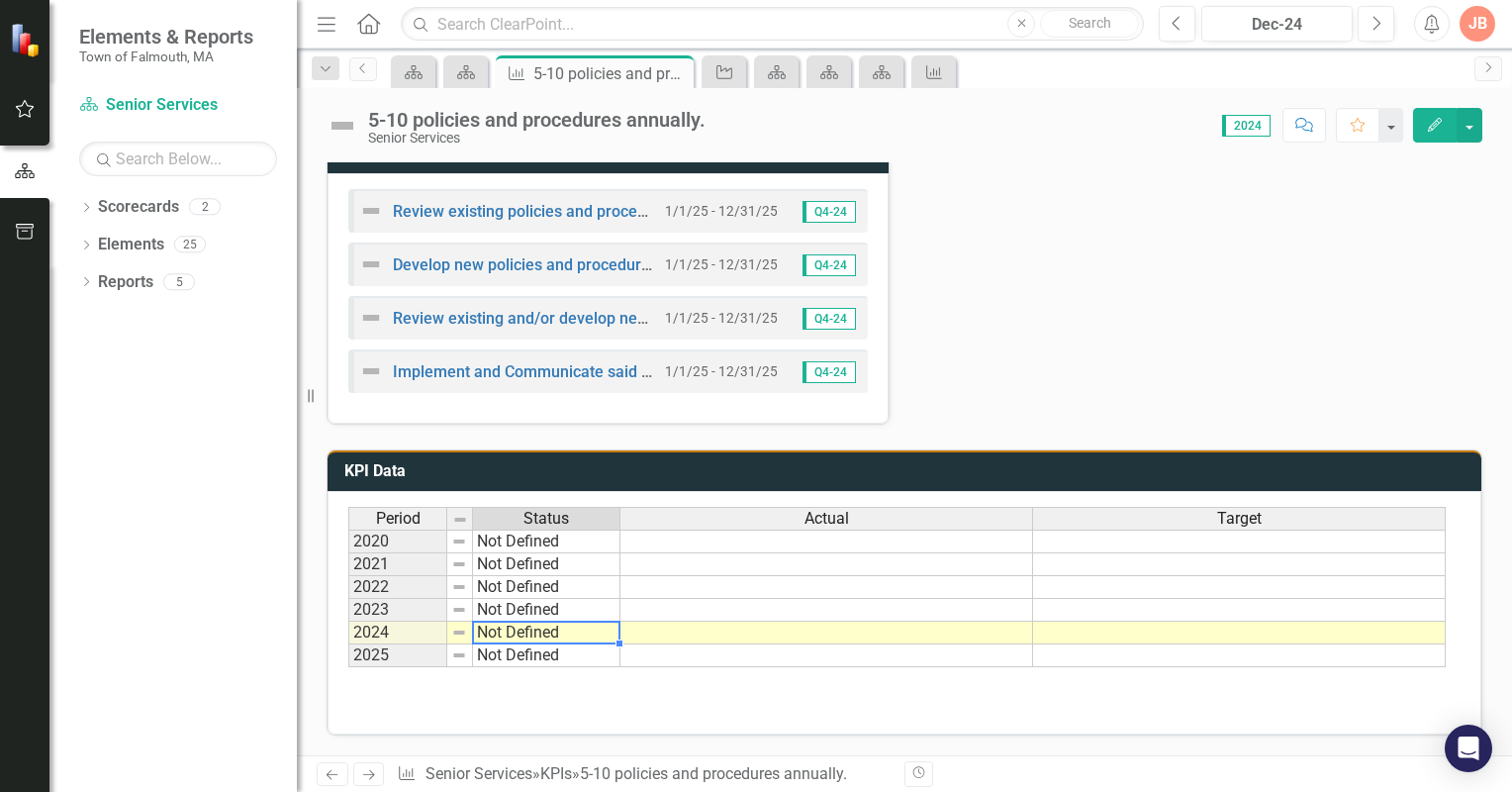 click on "Not Defined" at bounding box center [546, 633] 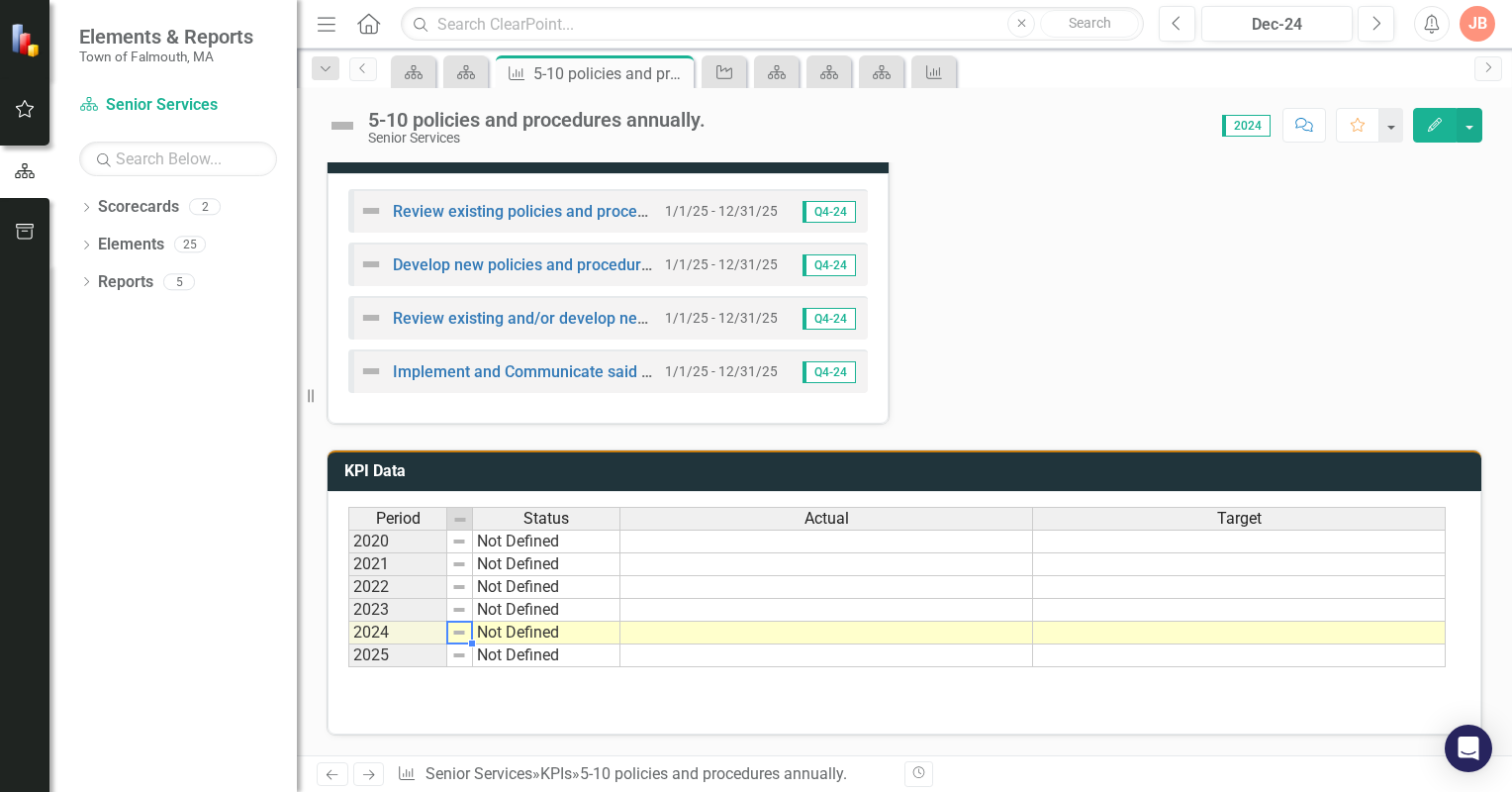 click at bounding box center (459, 633) 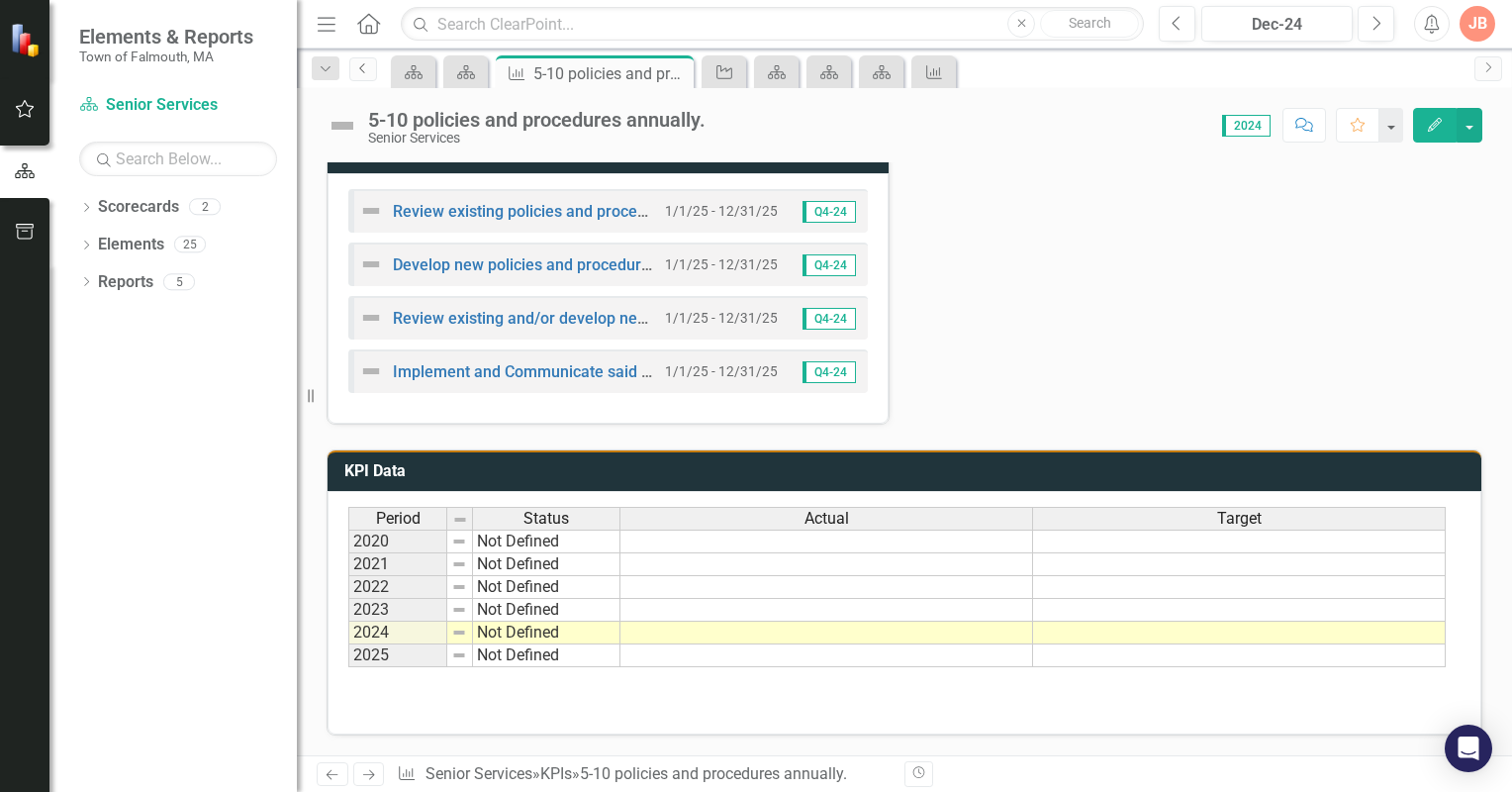 click on "Previous" at bounding box center (363, 68) 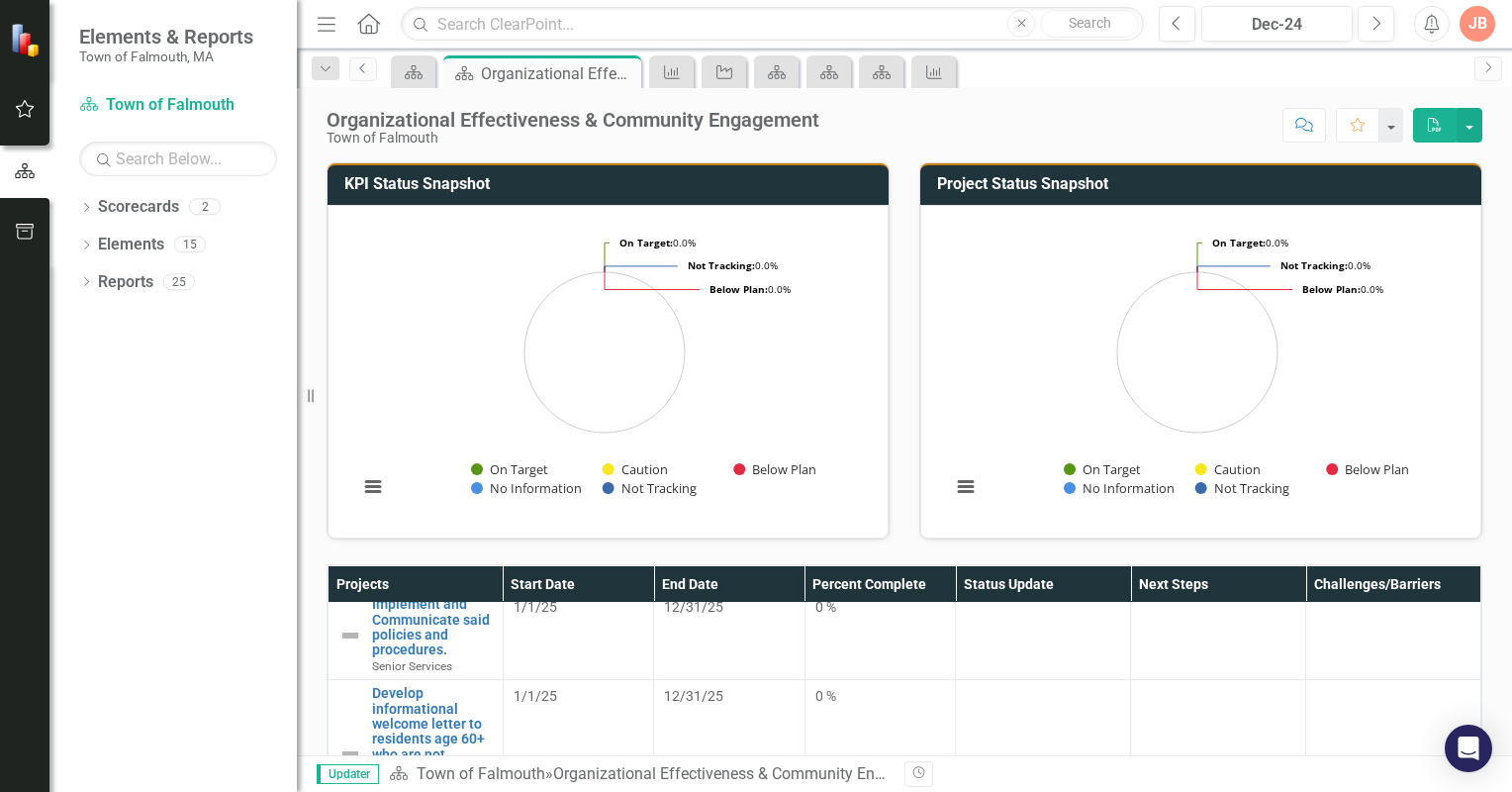 scroll, scrollTop: 321, scrollLeft: 0, axis: vertical 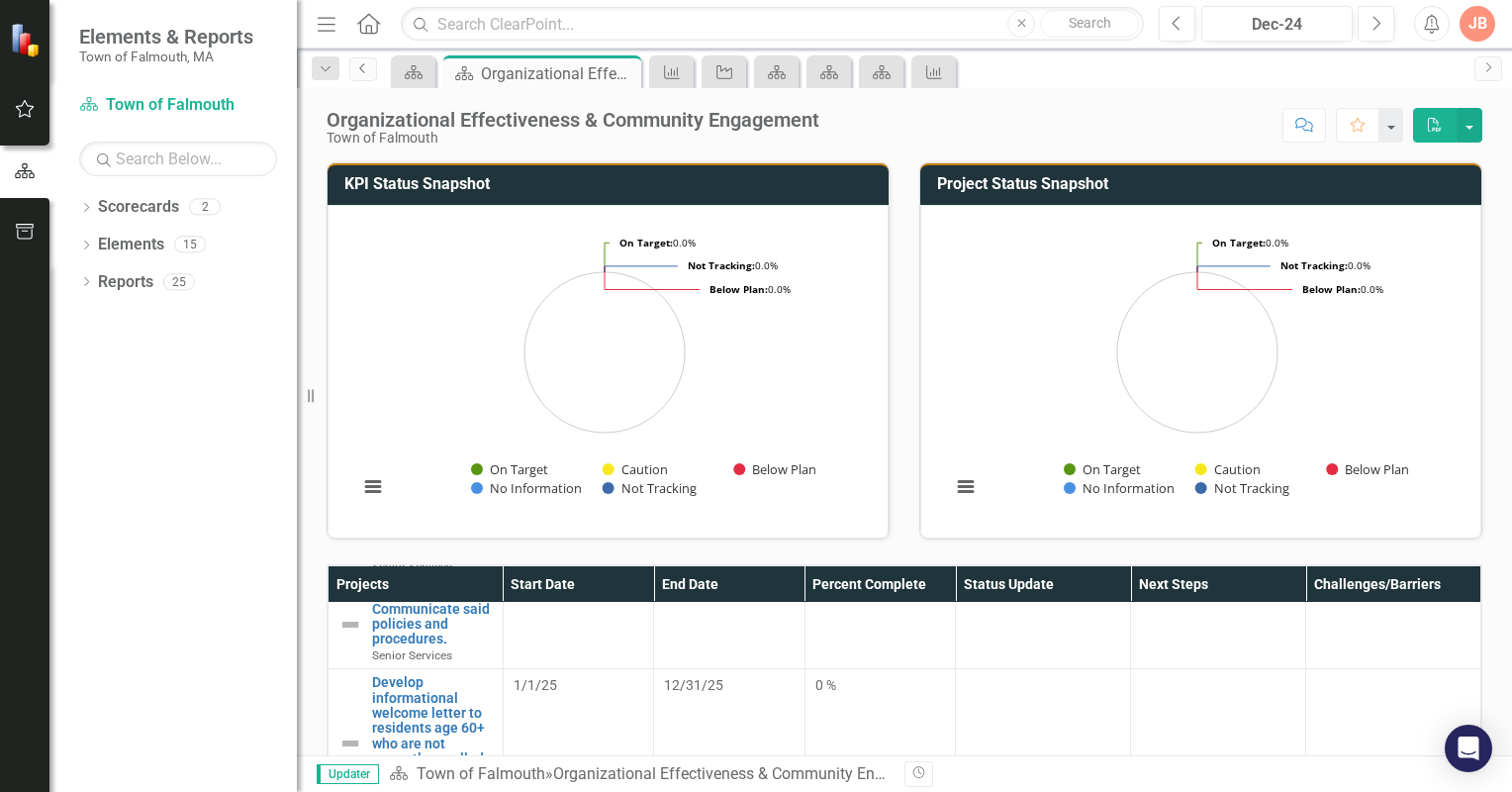 click on "Previous" at bounding box center [363, 68] 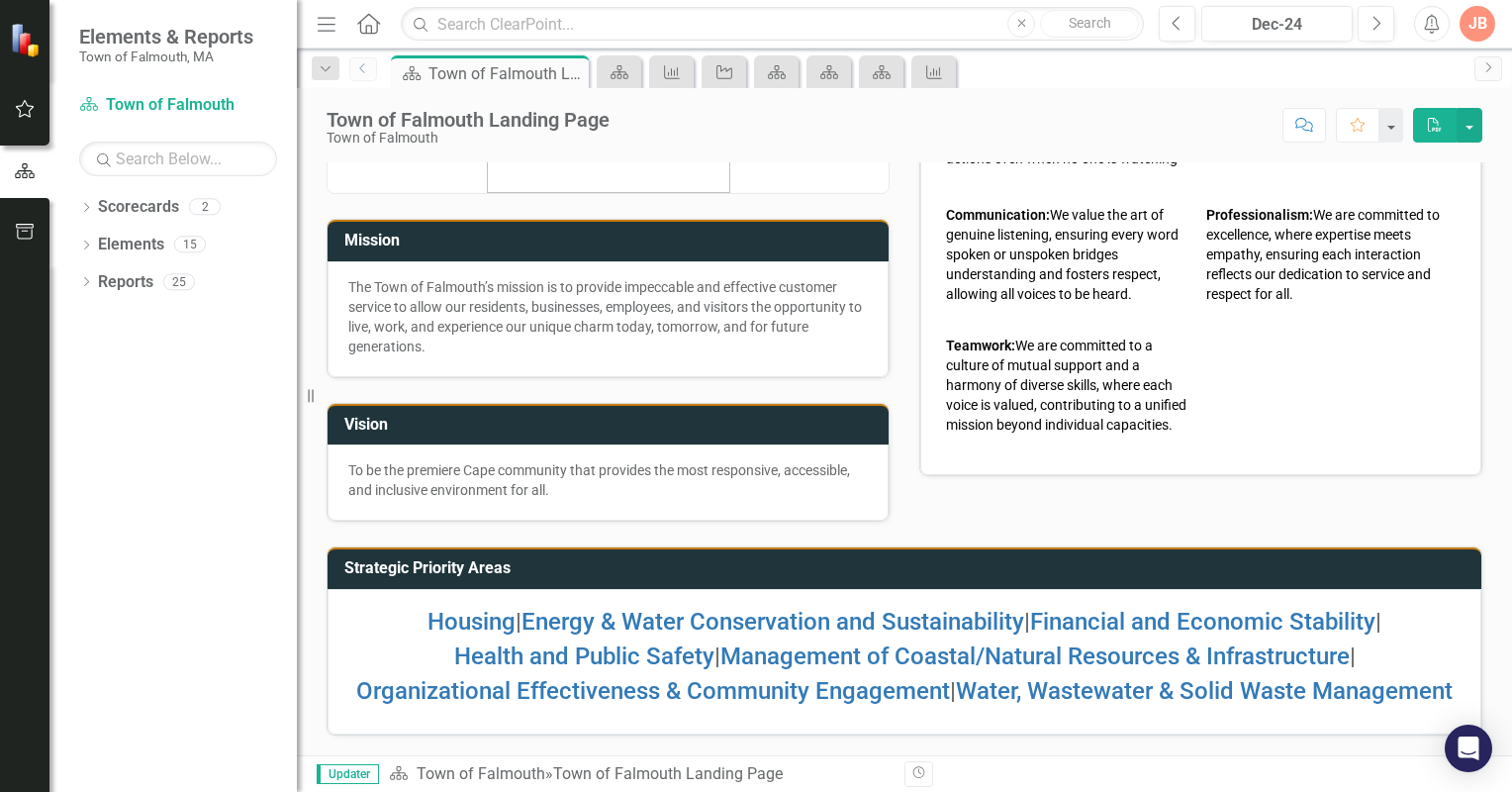 scroll, scrollTop: 234, scrollLeft: 0, axis: vertical 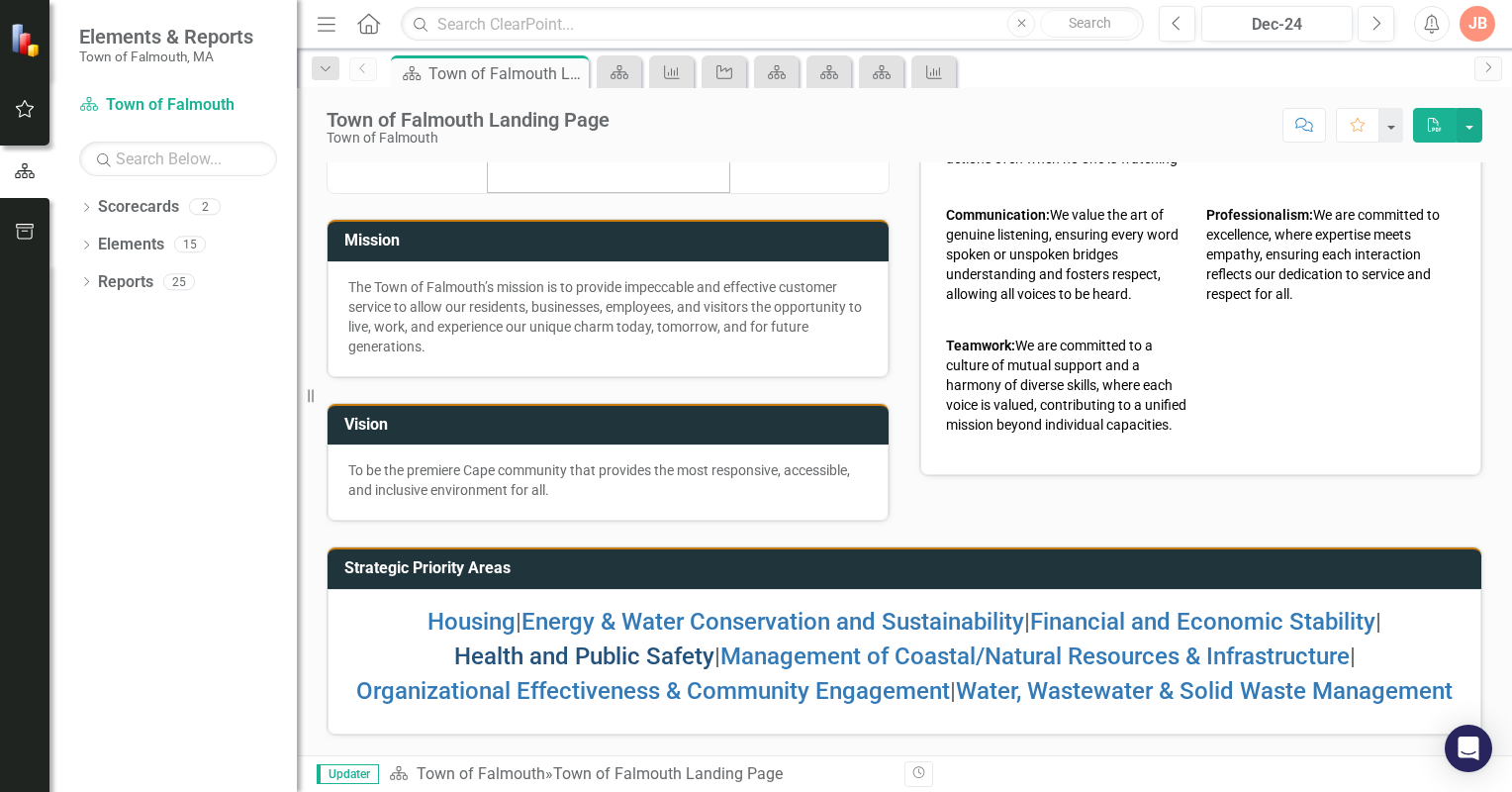 click on "Health and Public Safety" at bounding box center (584, 656) 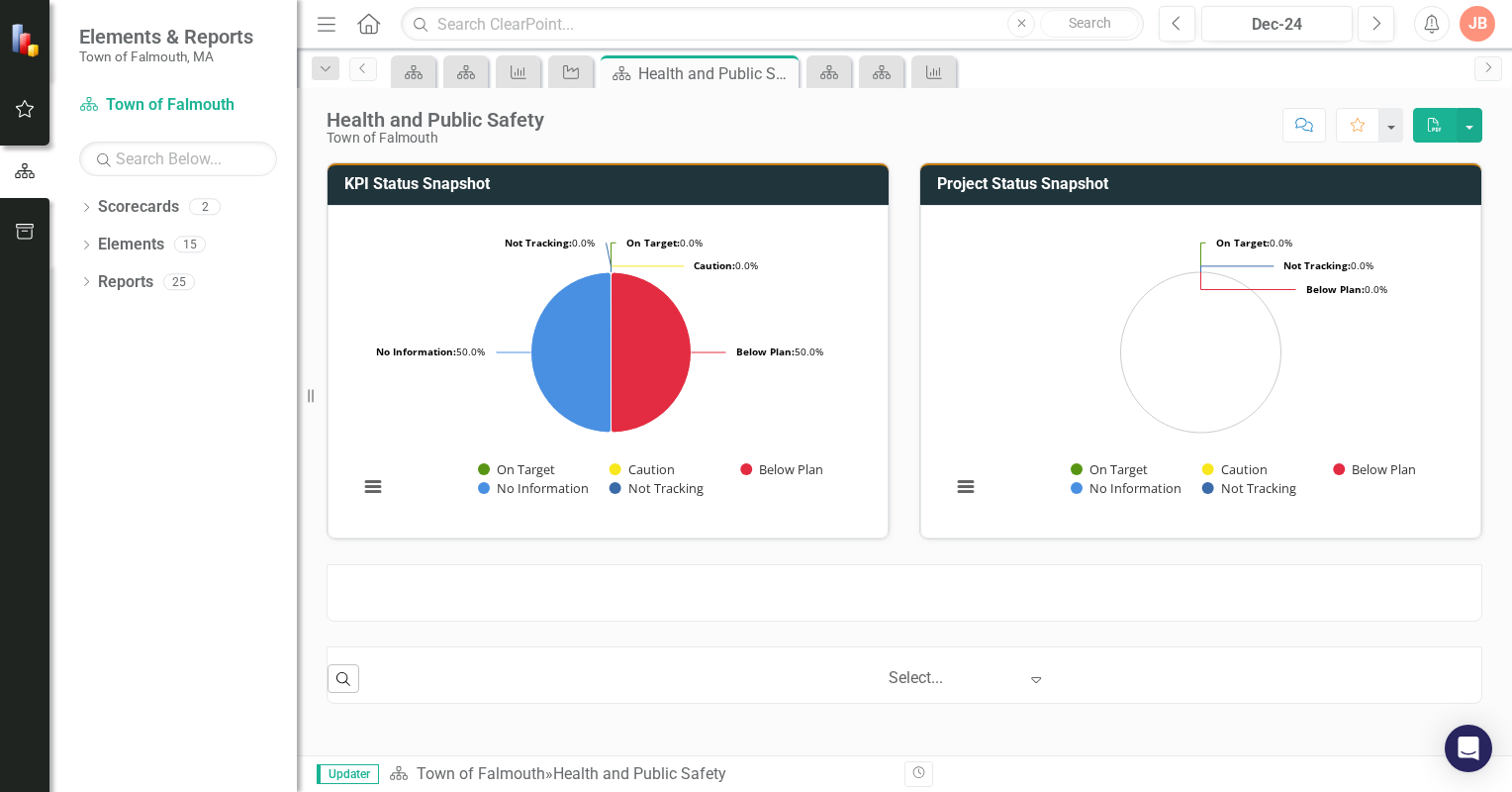 click on "JB" at bounding box center [1477, 24] 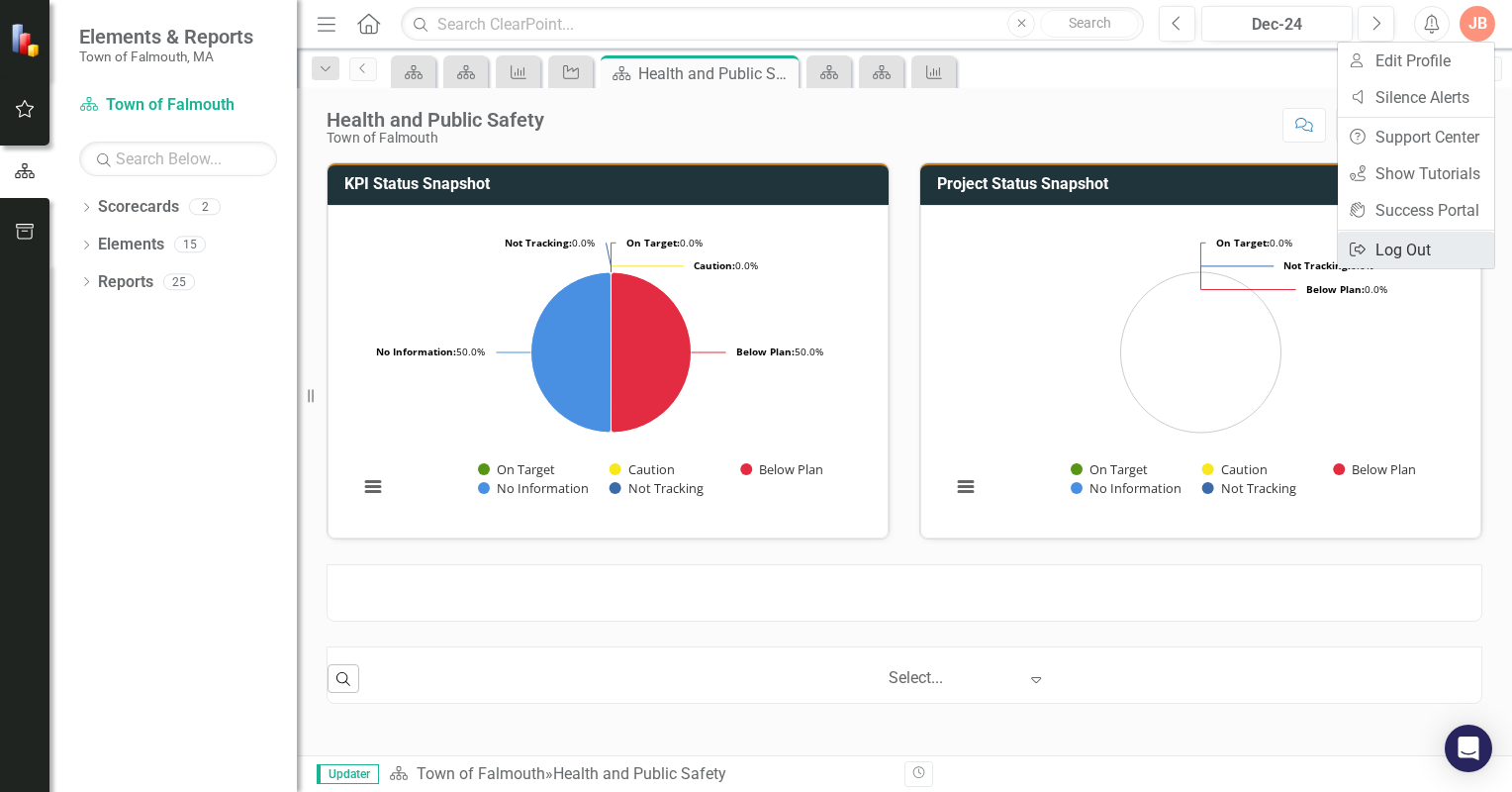 click on "Logout Log Out" at bounding box center [1416, 249] 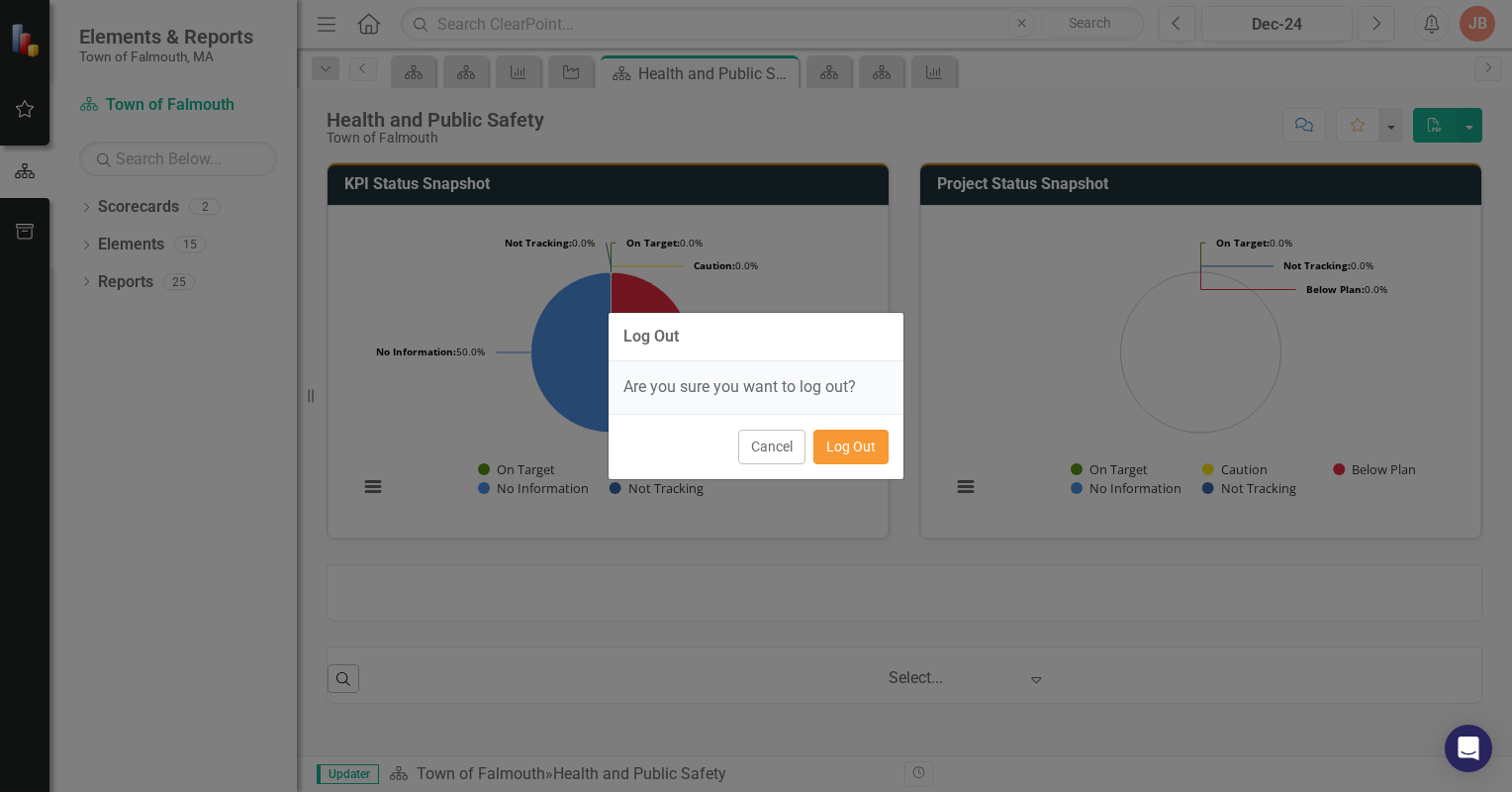 click on "Log Out" at bounding box center (851, 446) 